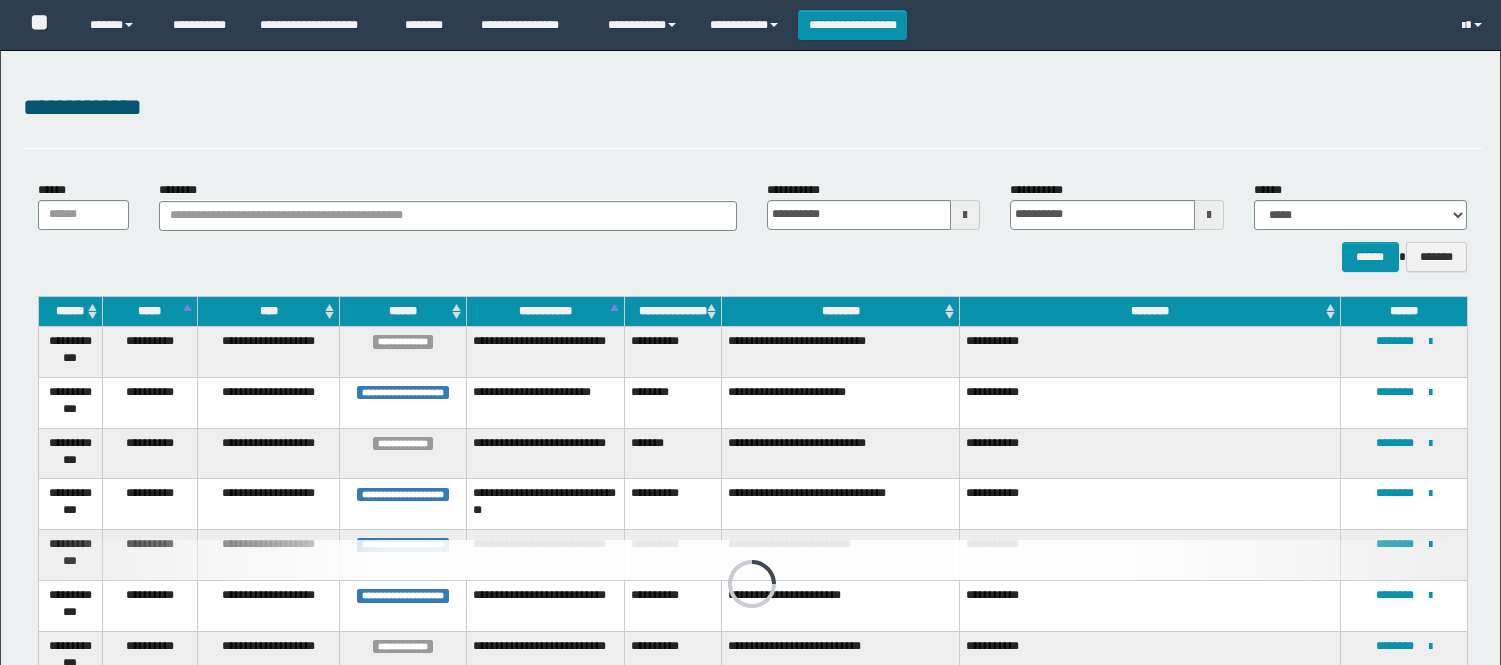 scroll, scrollTop: 326, scrollLeft: 0, axis: vertical 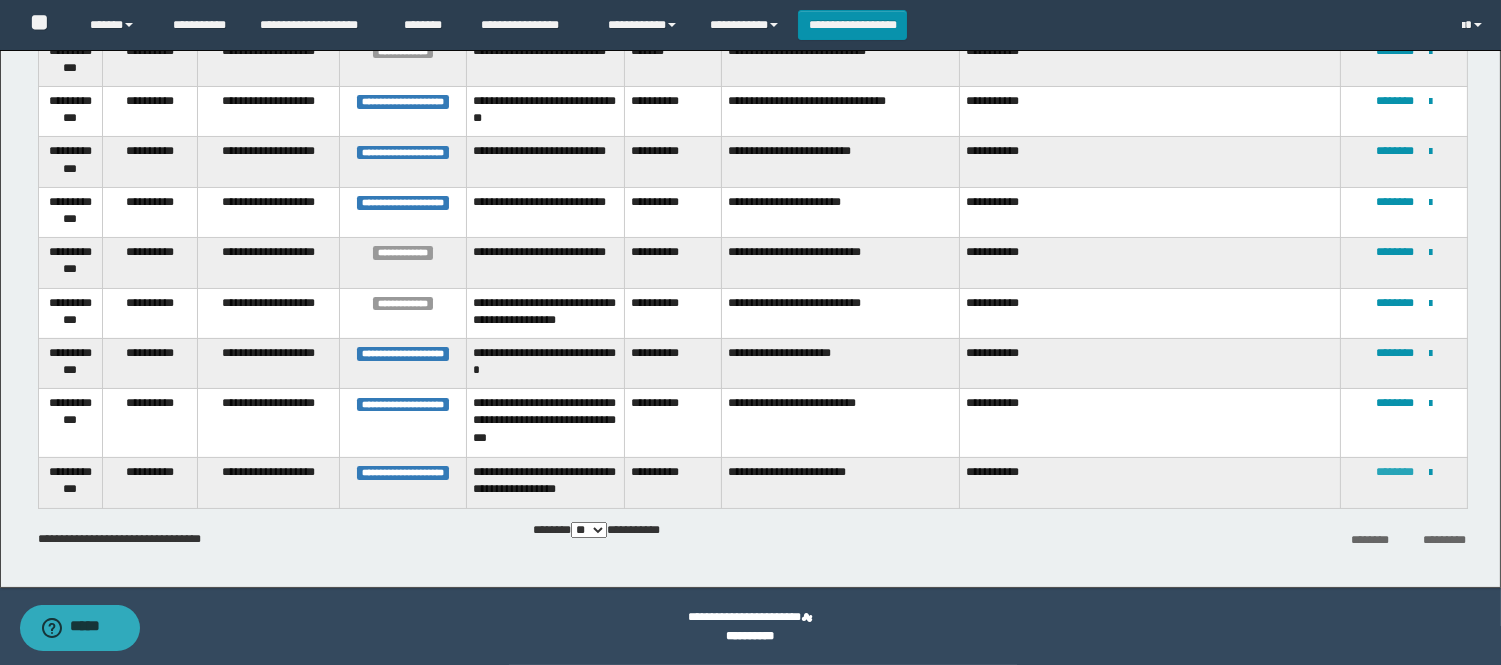click on "********" at bounding box center [1395, 472] 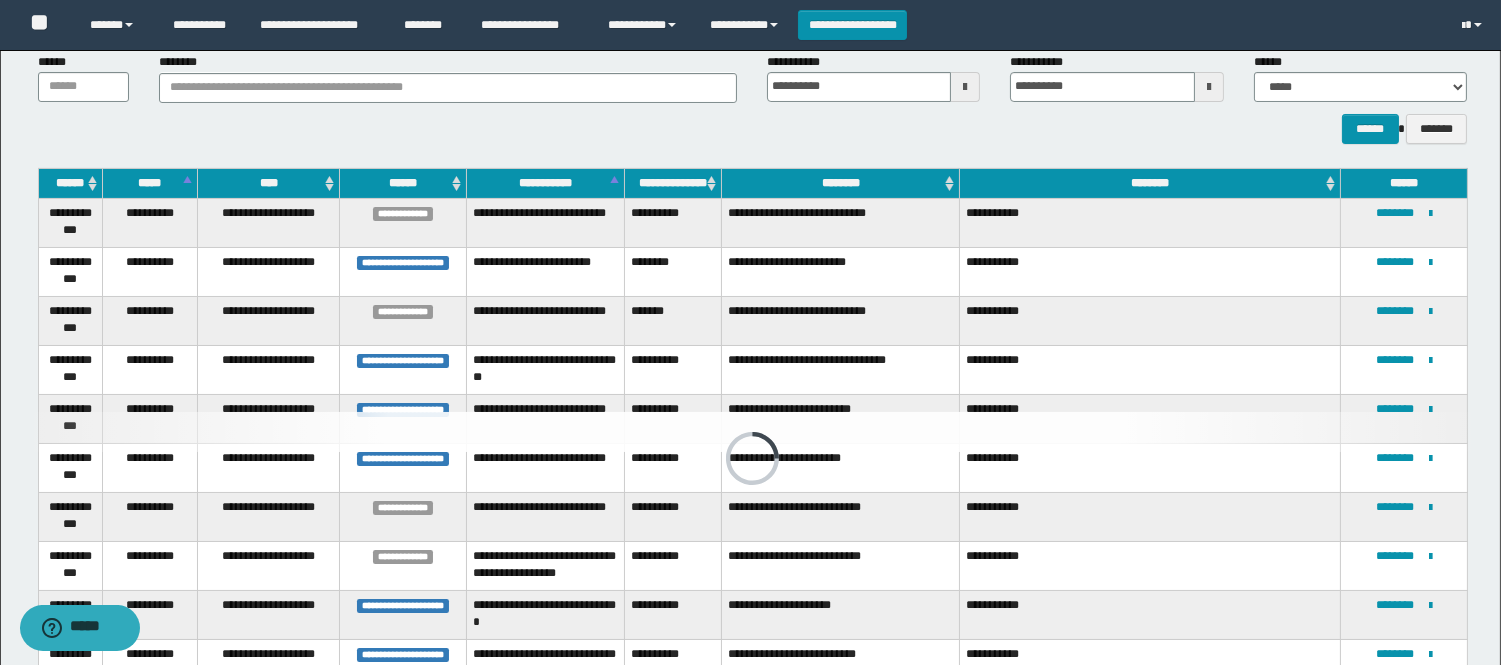 scroll, scrollTop: 326, scrollLeft: 0, axis: vertical 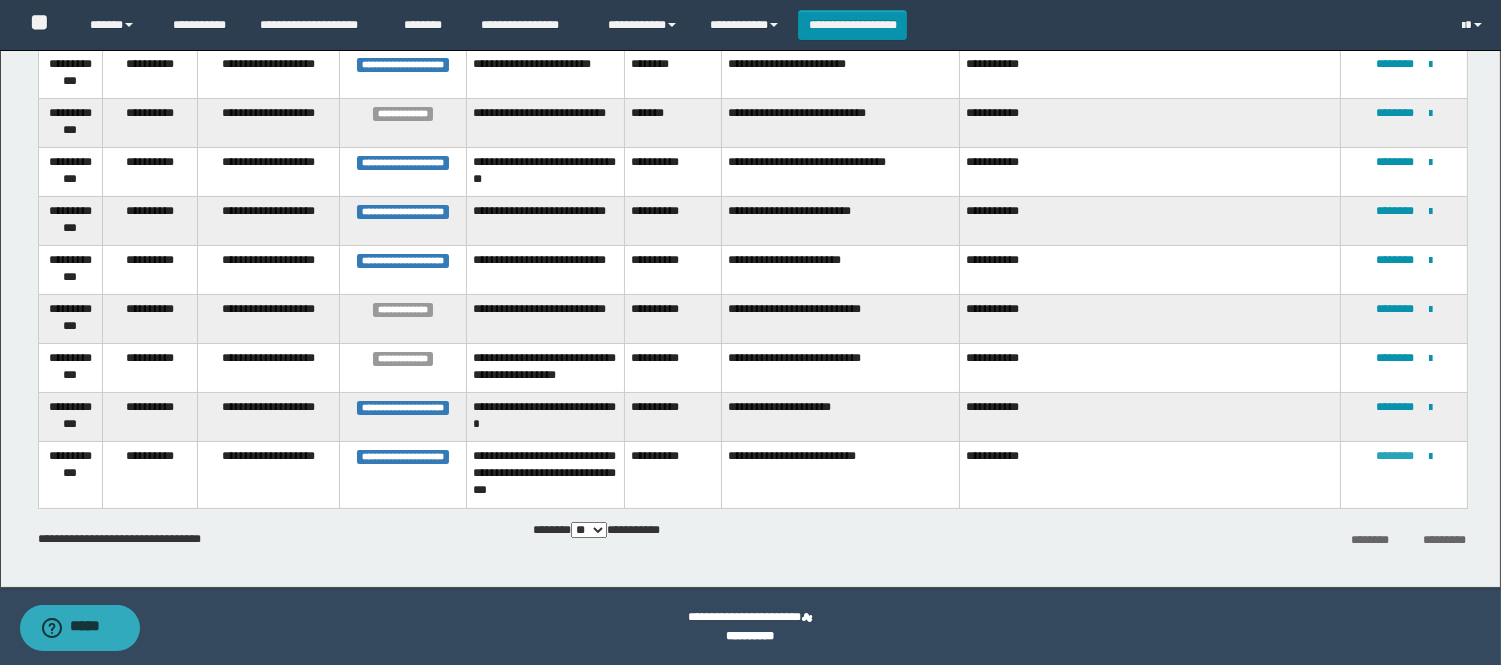 click on "********" at bounding box center [1395, 456] 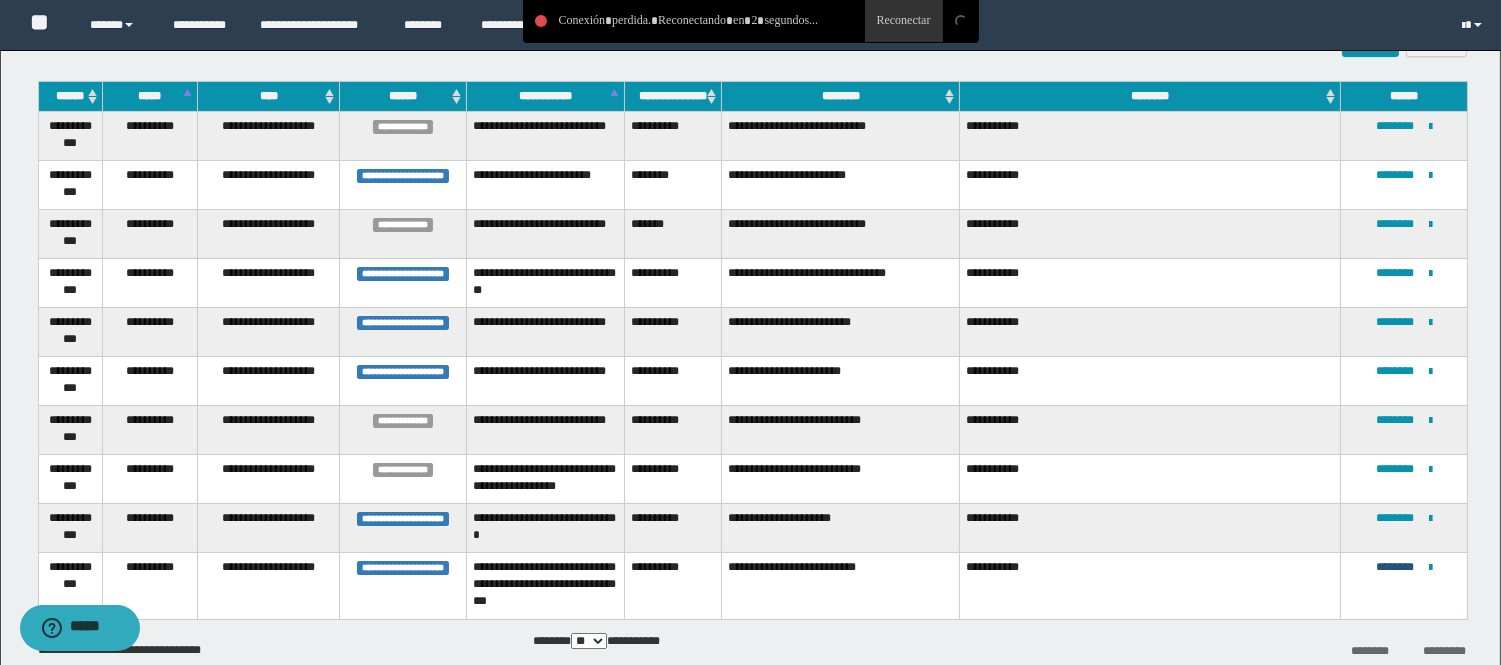 scroll, scrollTop: 326, scrollLeft: 0, axis: vertical 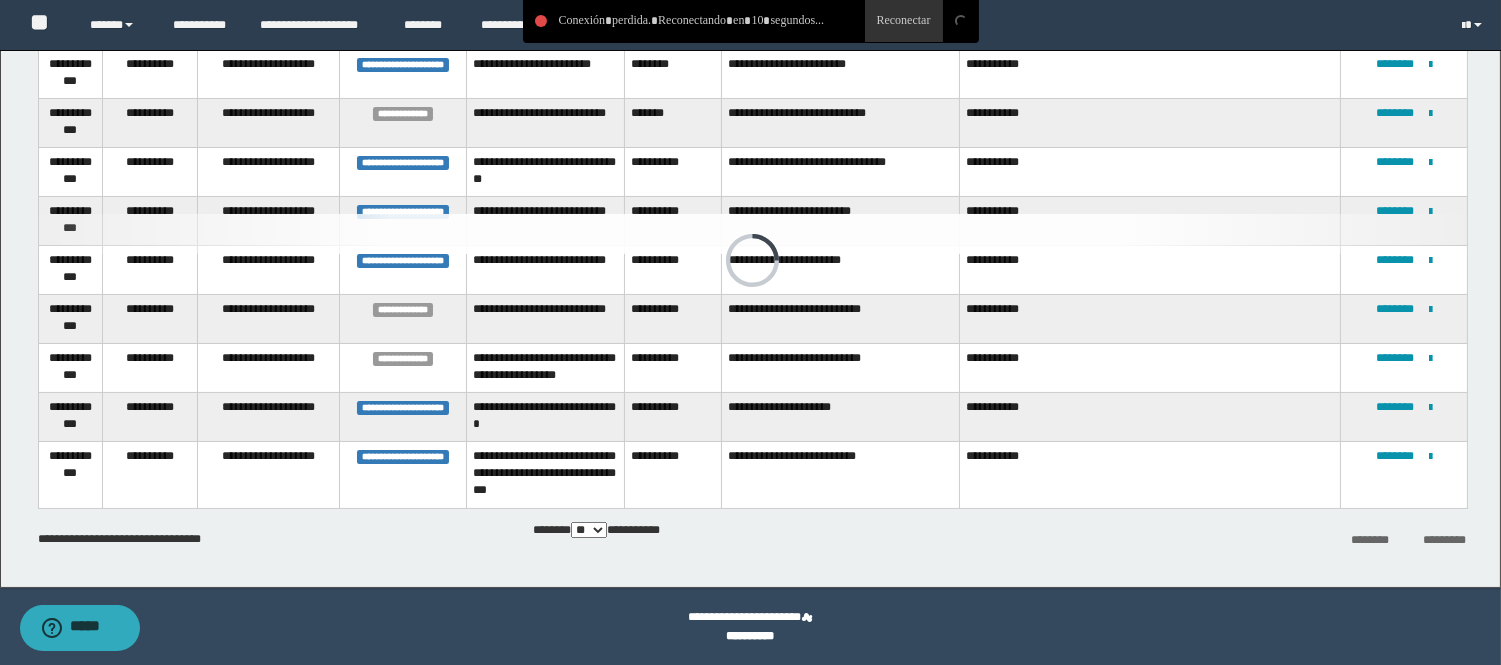 click on "**********" at bounding box center (751, 636) 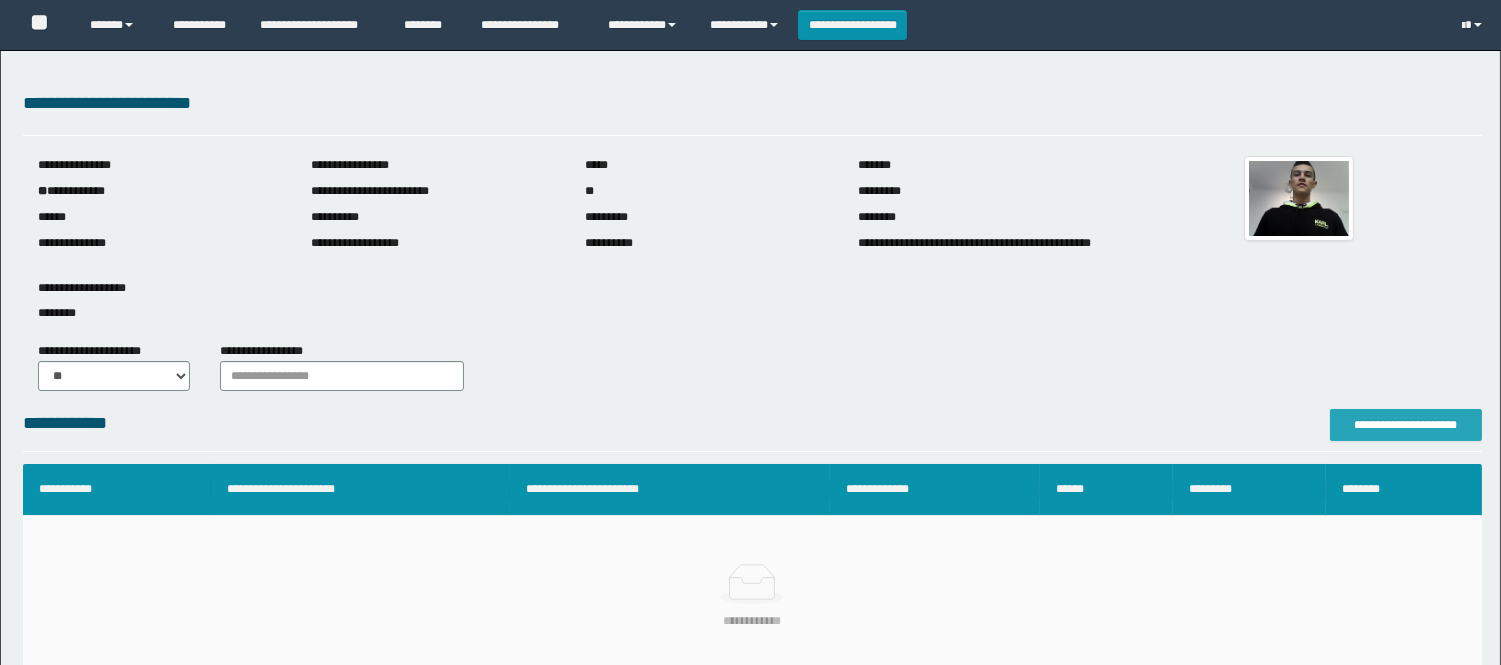 scroll, scrollTop: 0, scrollLeft: 0, axis: both 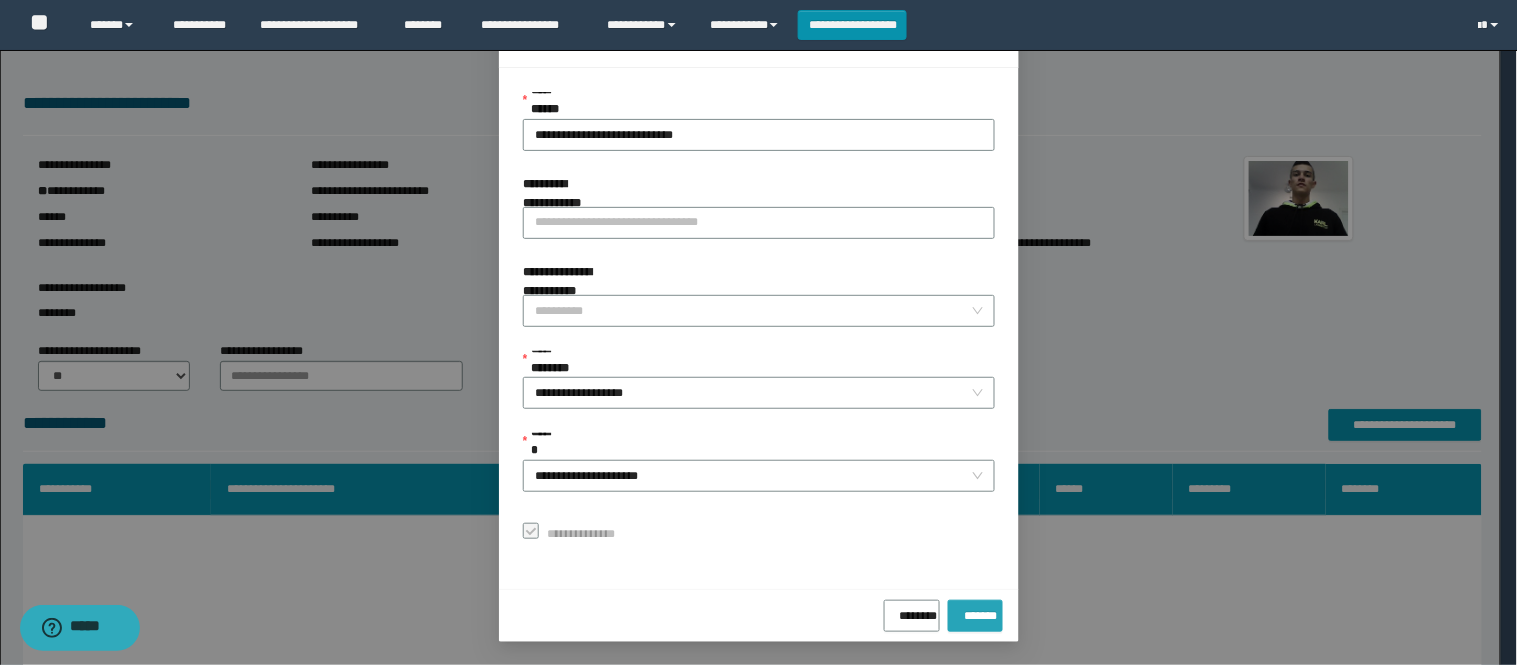 click on "*******" at bounding box center [975, 612] 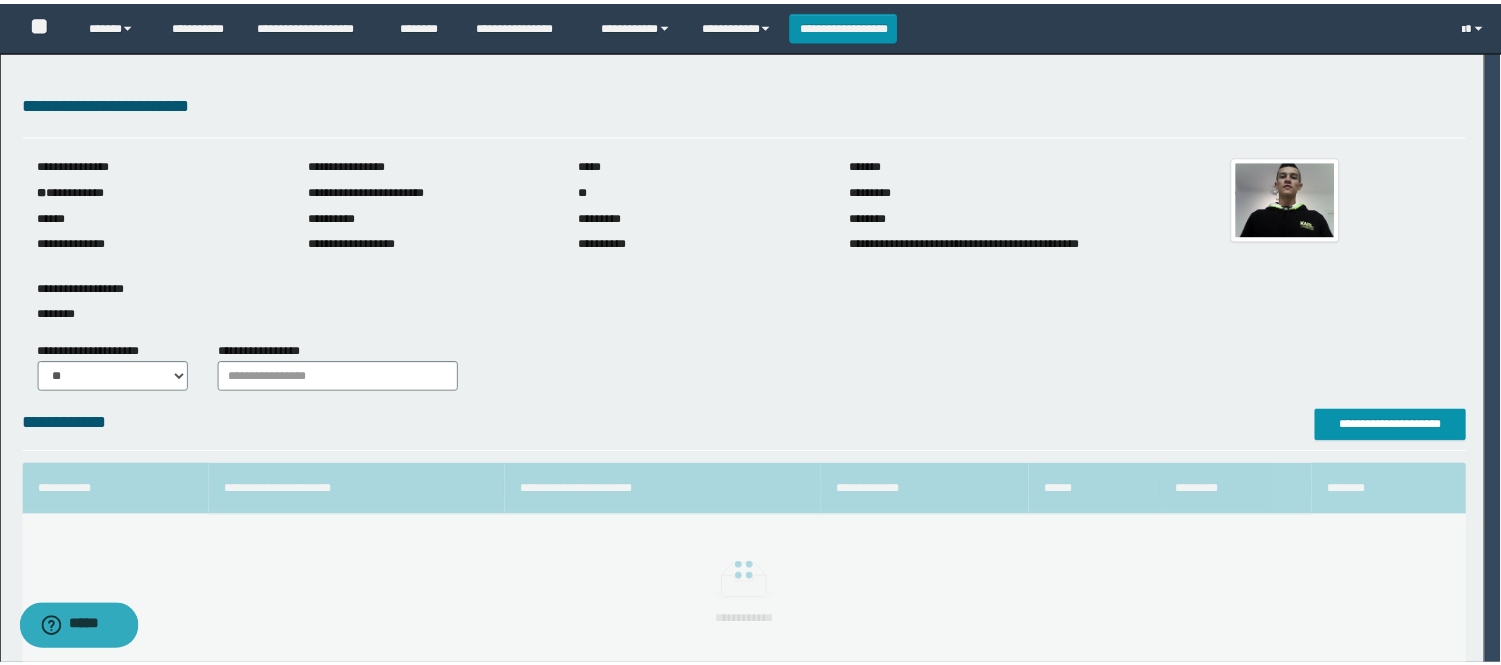 scroll, scrollTop: 41, scrollLeft: 0, axis: vertical 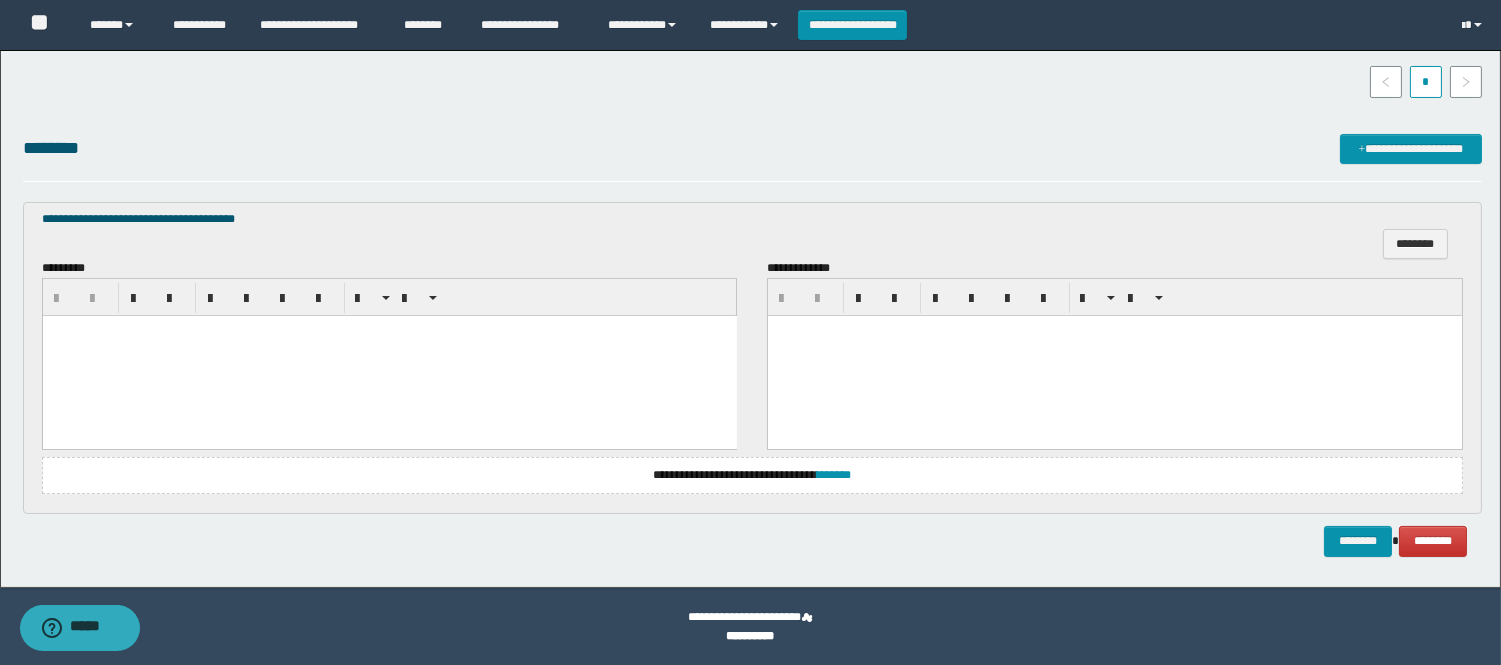 click at bounding box center (389, 355) 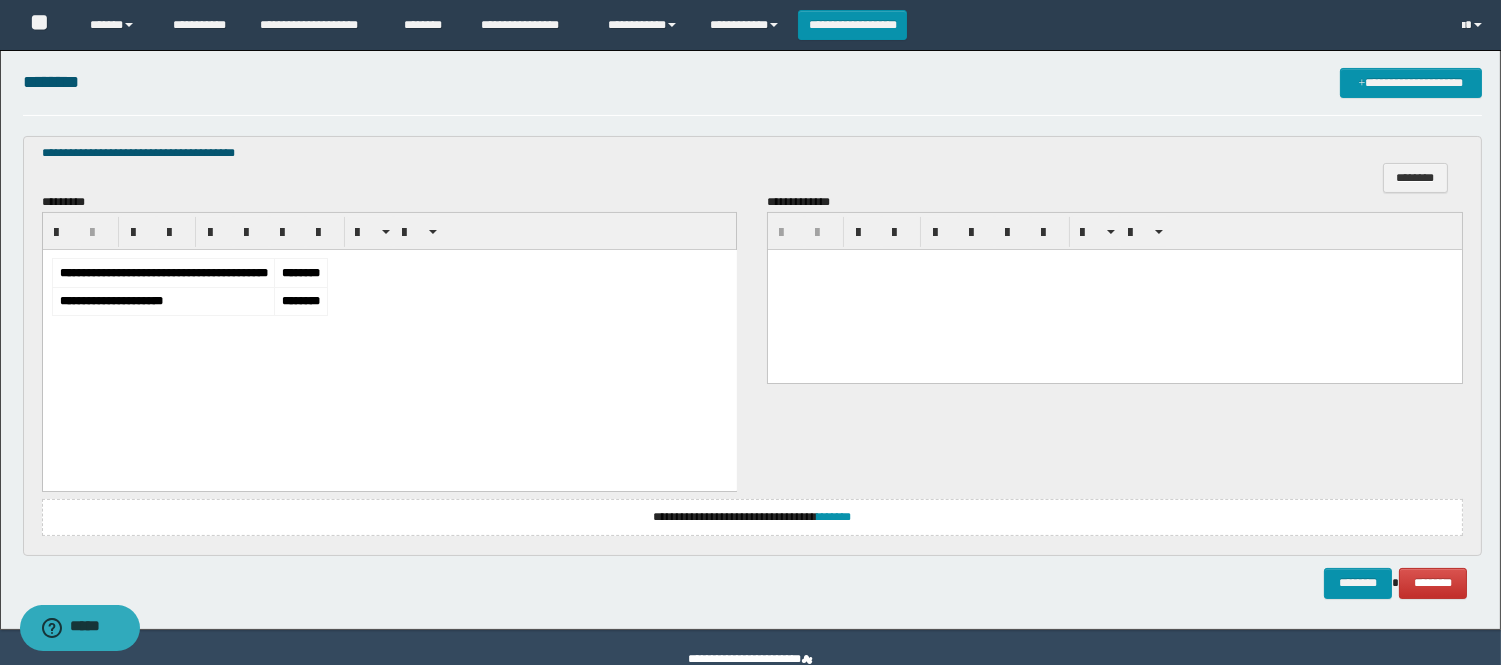 scroll, scrollTop: 638, scrollLeft: 0, axis: vertical 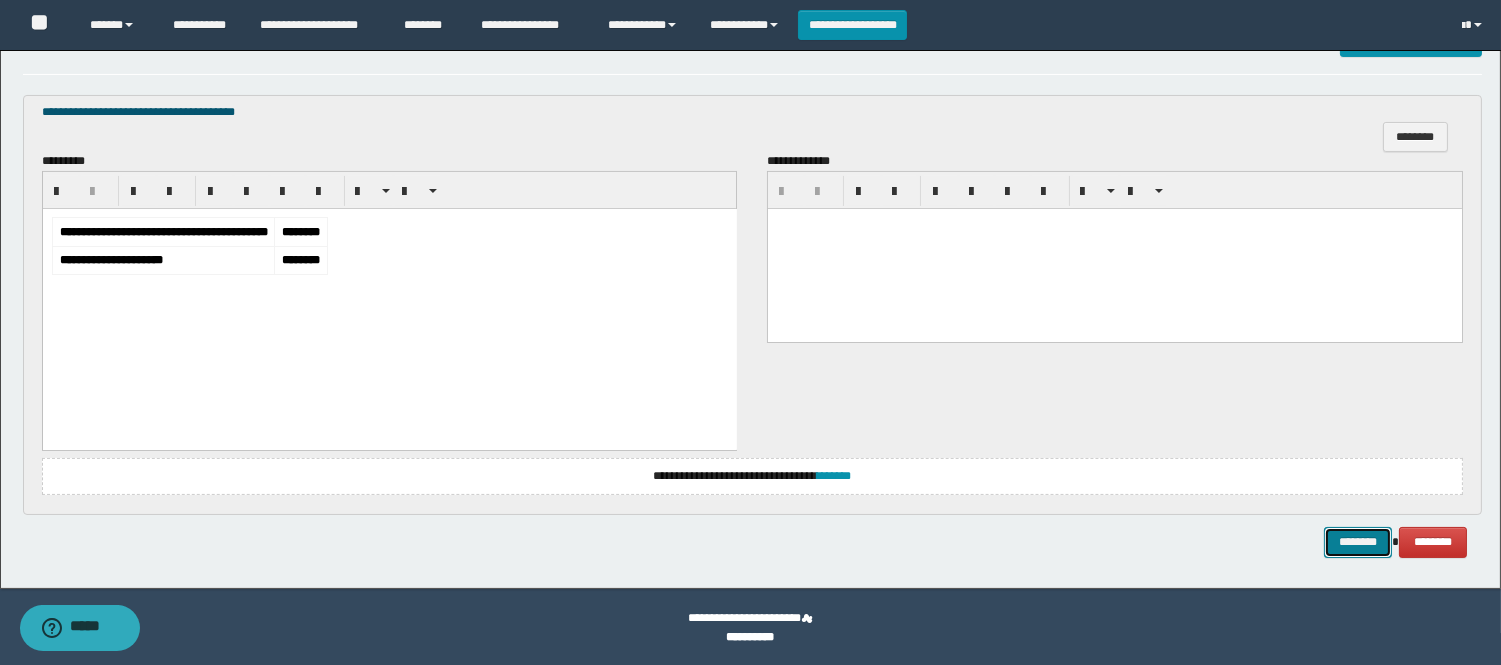 click on "********" at bounding box center (1358, 542) 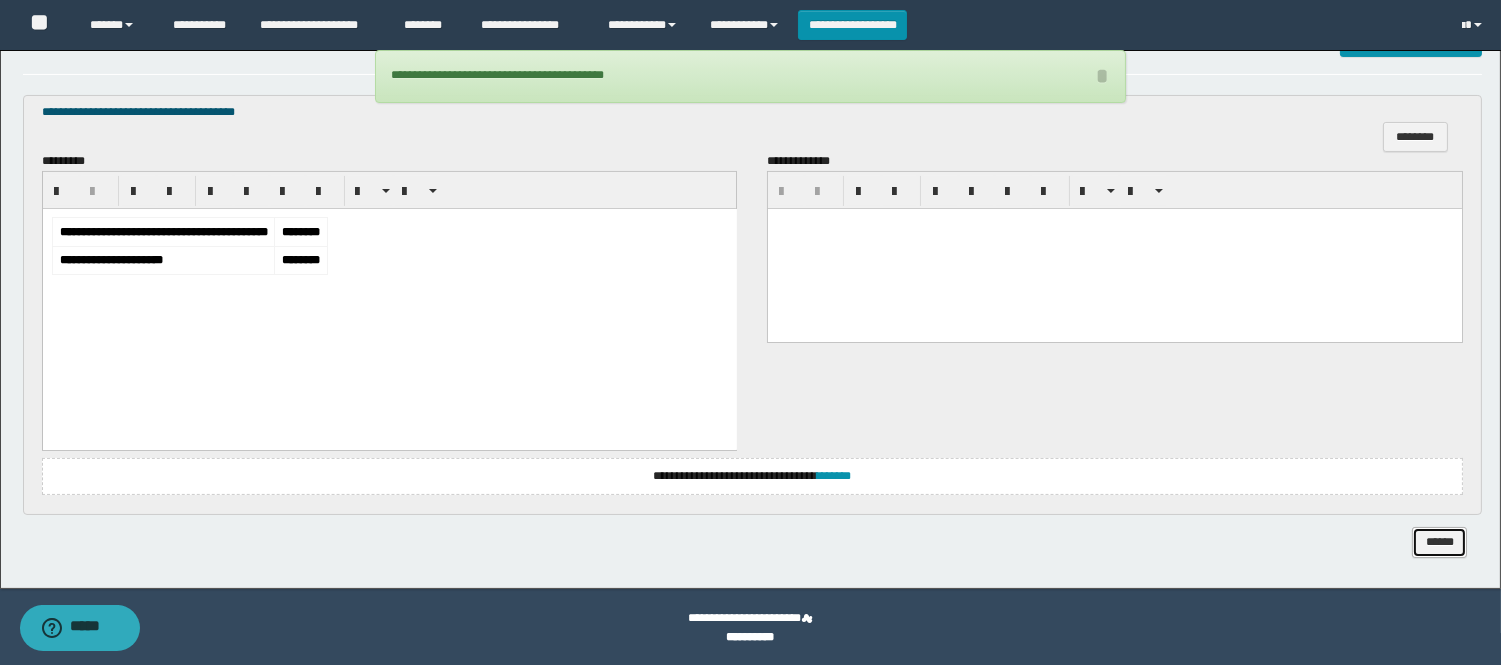 click on "******" at bounding box center [1439, 542] 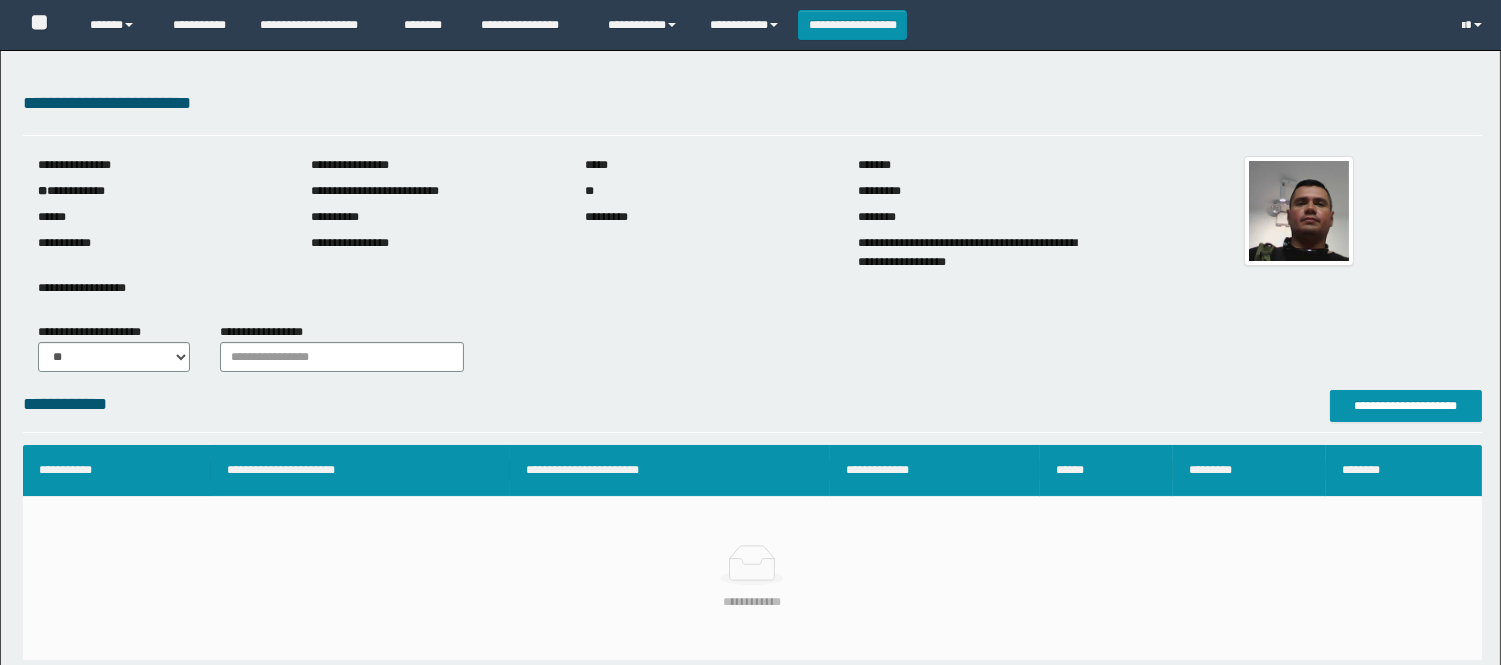 scroll, scrollTop: 0, scrollLeft: 0, axis: both 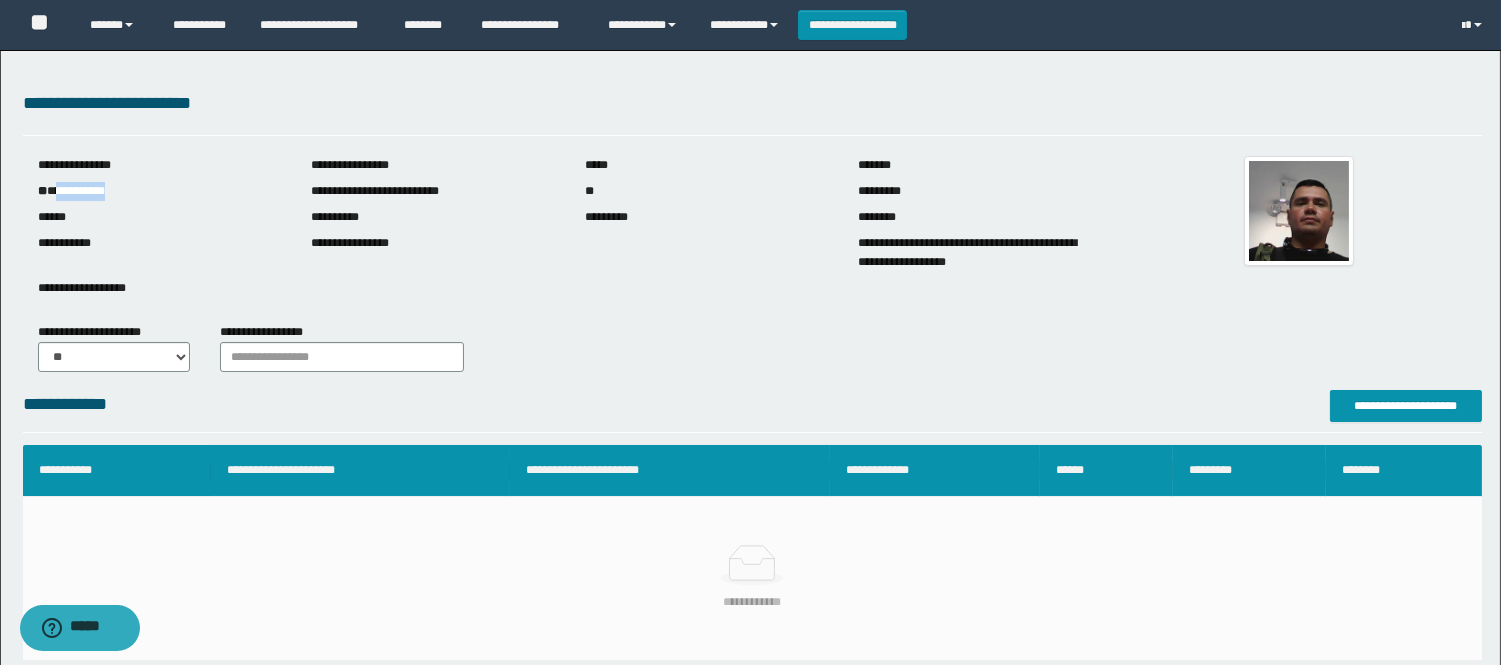 drag, startPoint x: 142, startPoint y: 193, endPoint x: 58, endPoint y: 202, distance: 84.48077 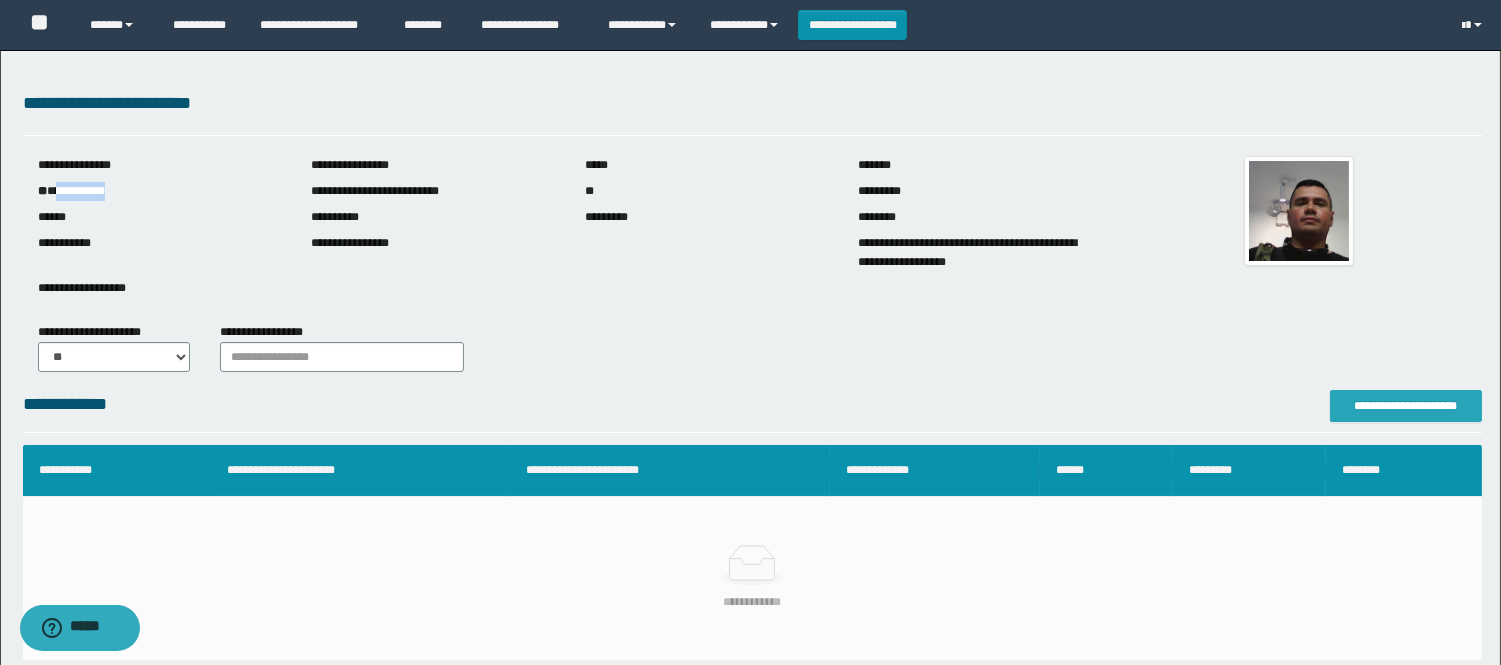 click on "**********" at bounding box center [1406, 406] 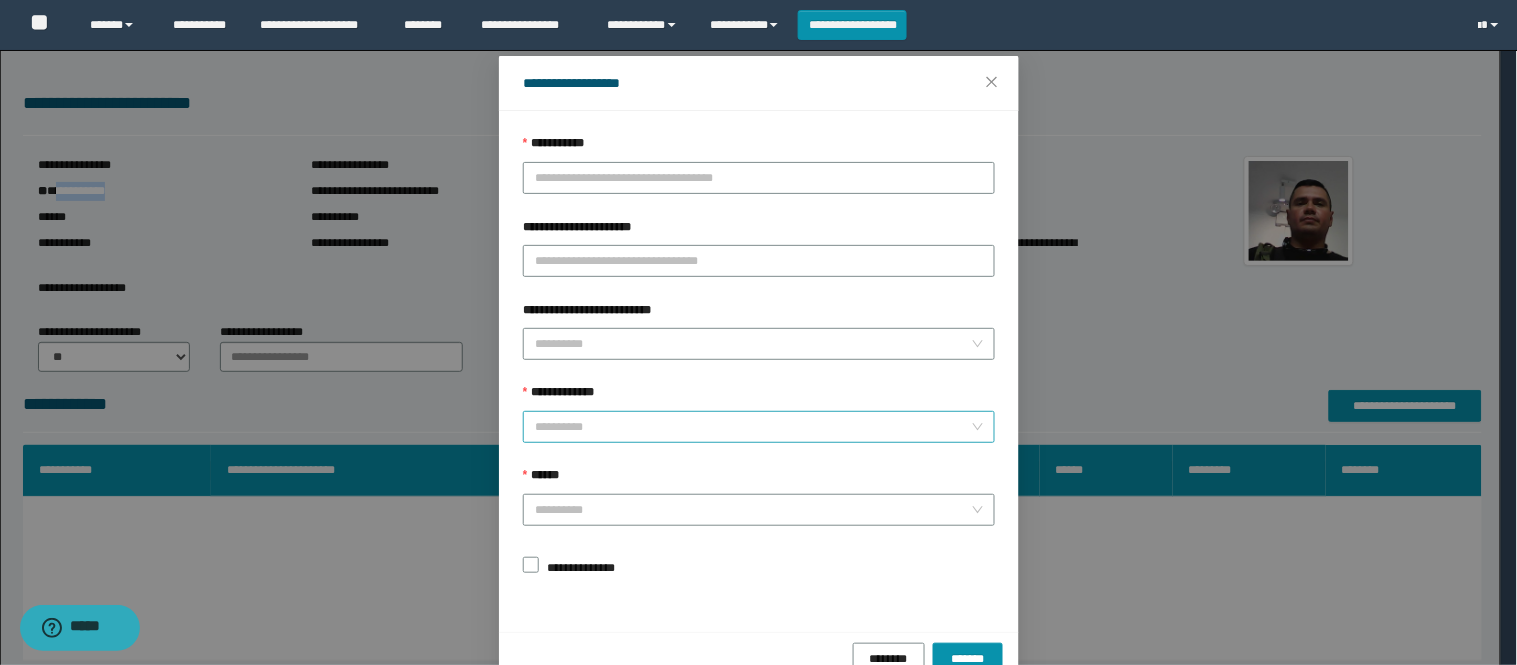 scroll, scrollTop: 87, scrollLeft: 0, axis: vertical 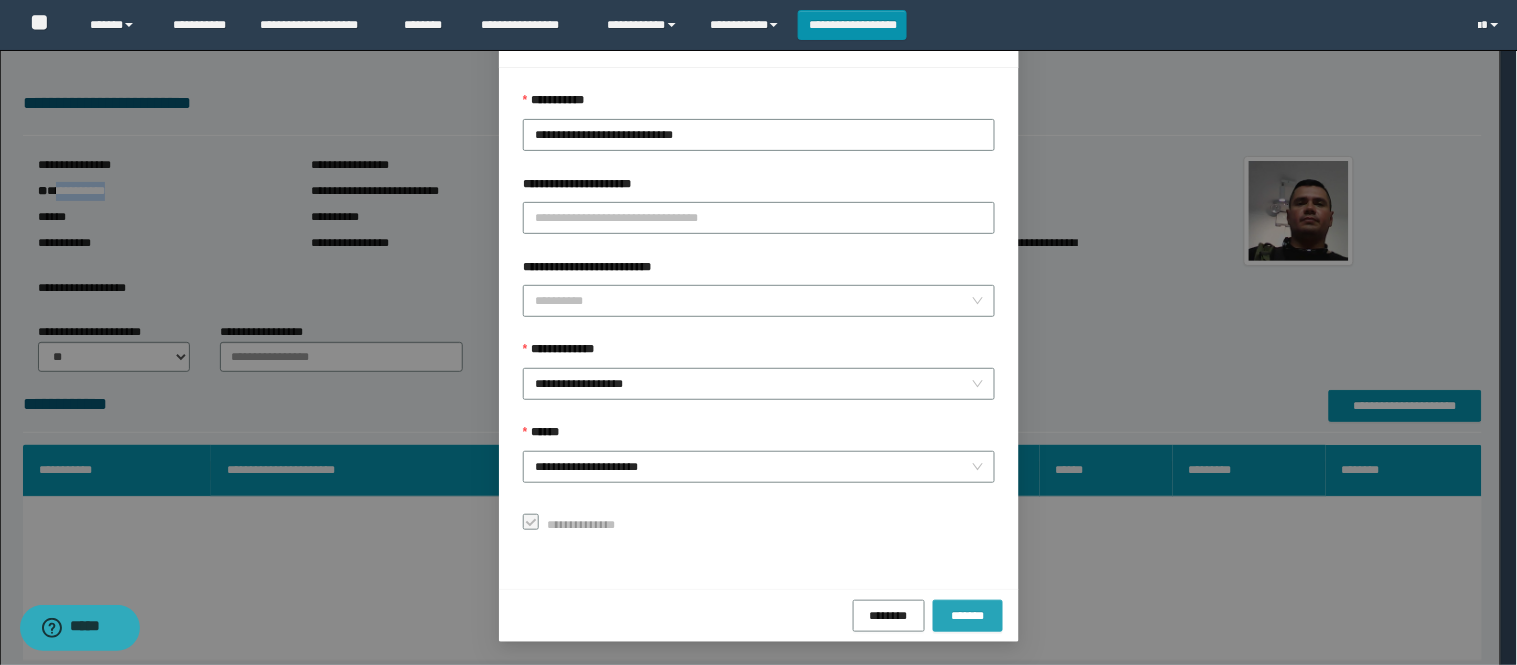 click on "*******" at bounding box center (968, 615) 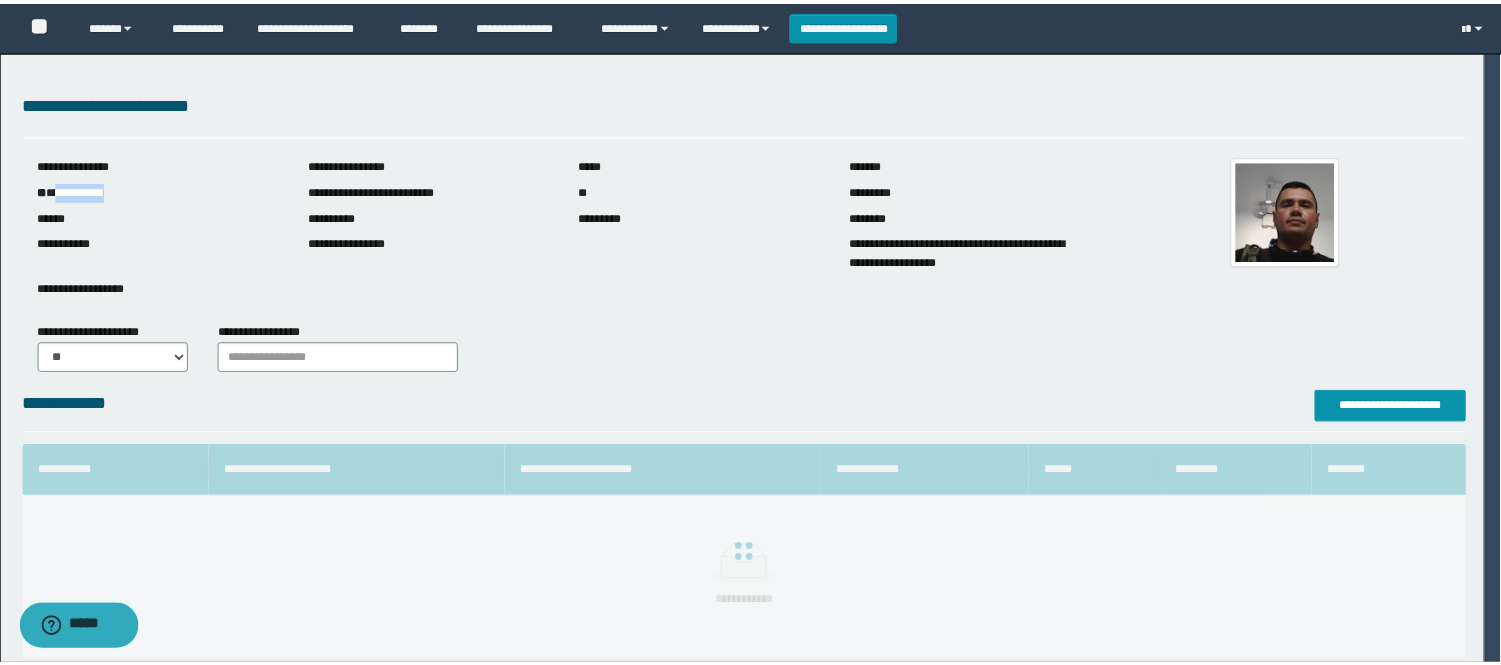 scroll, scrollTop: 41, scrollLeft: 0, axis: vertical 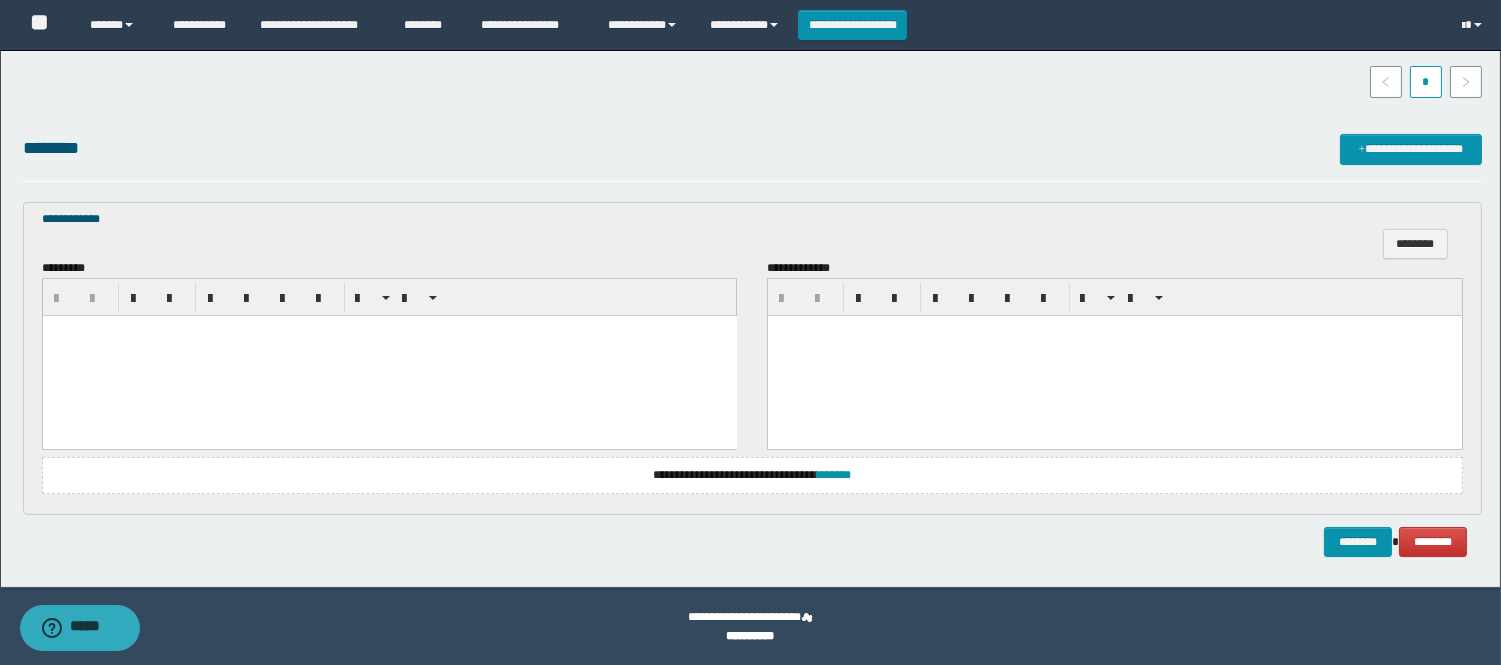 click on "**********" at bounding box center [752, 475] 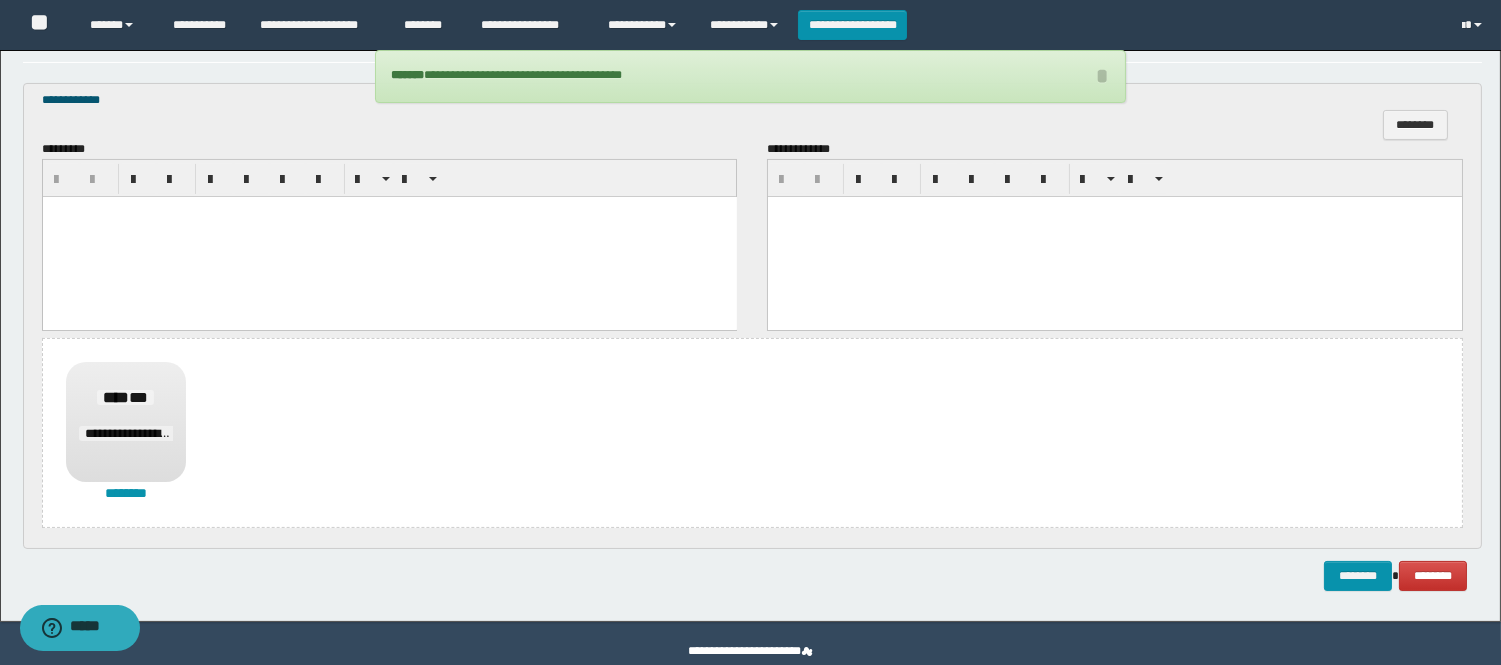 scroll, scrollTop: 665, scrollLeft: 0, axis: vertical 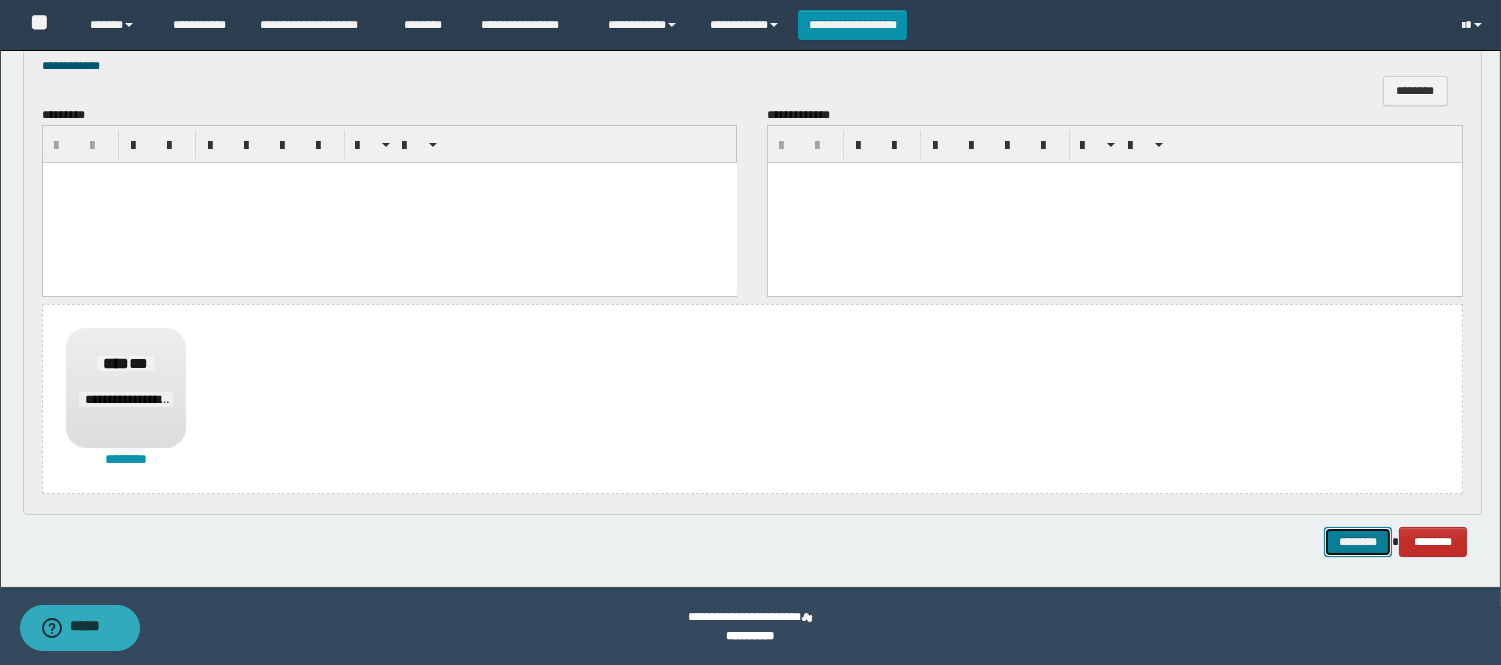 drag, startPoint x: 1360, startPoint y: 547, endPoint x: 1416, endPoint y: 532, distance: 57.974133 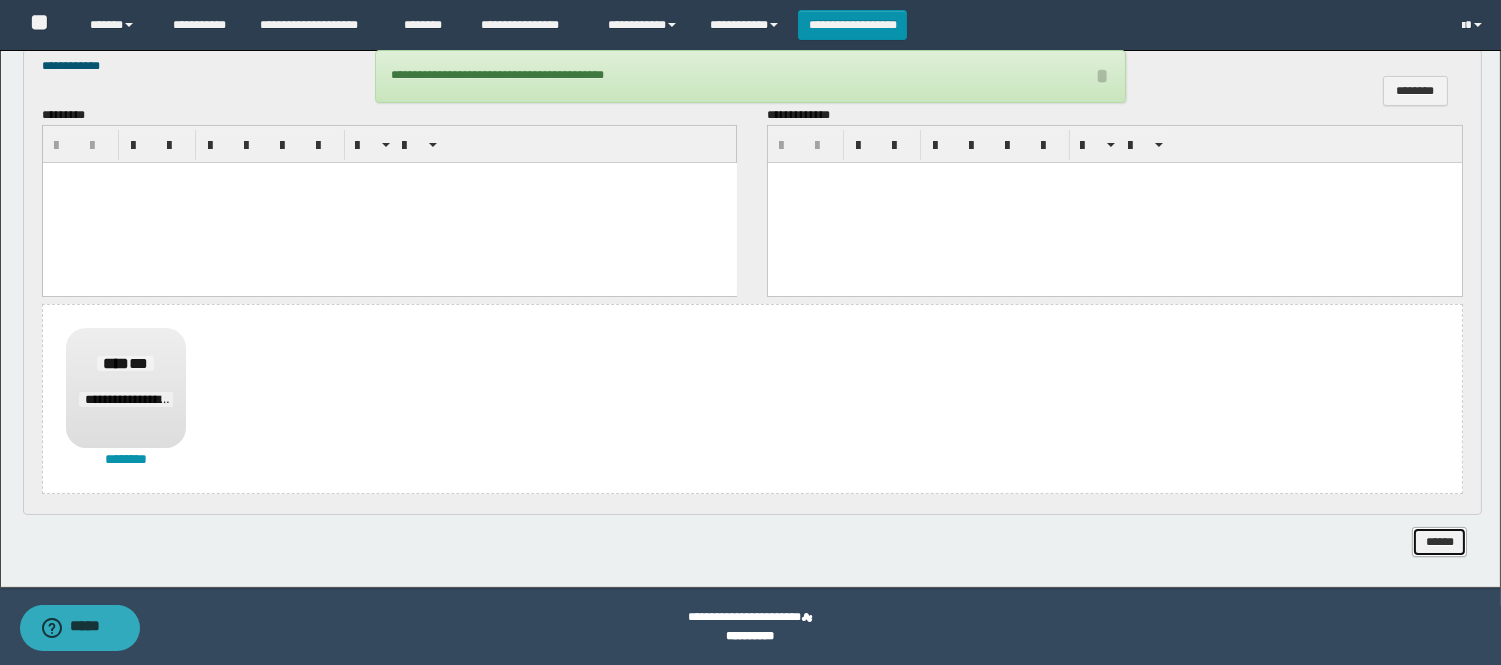click on "******" at bounding box center (1439, 542) 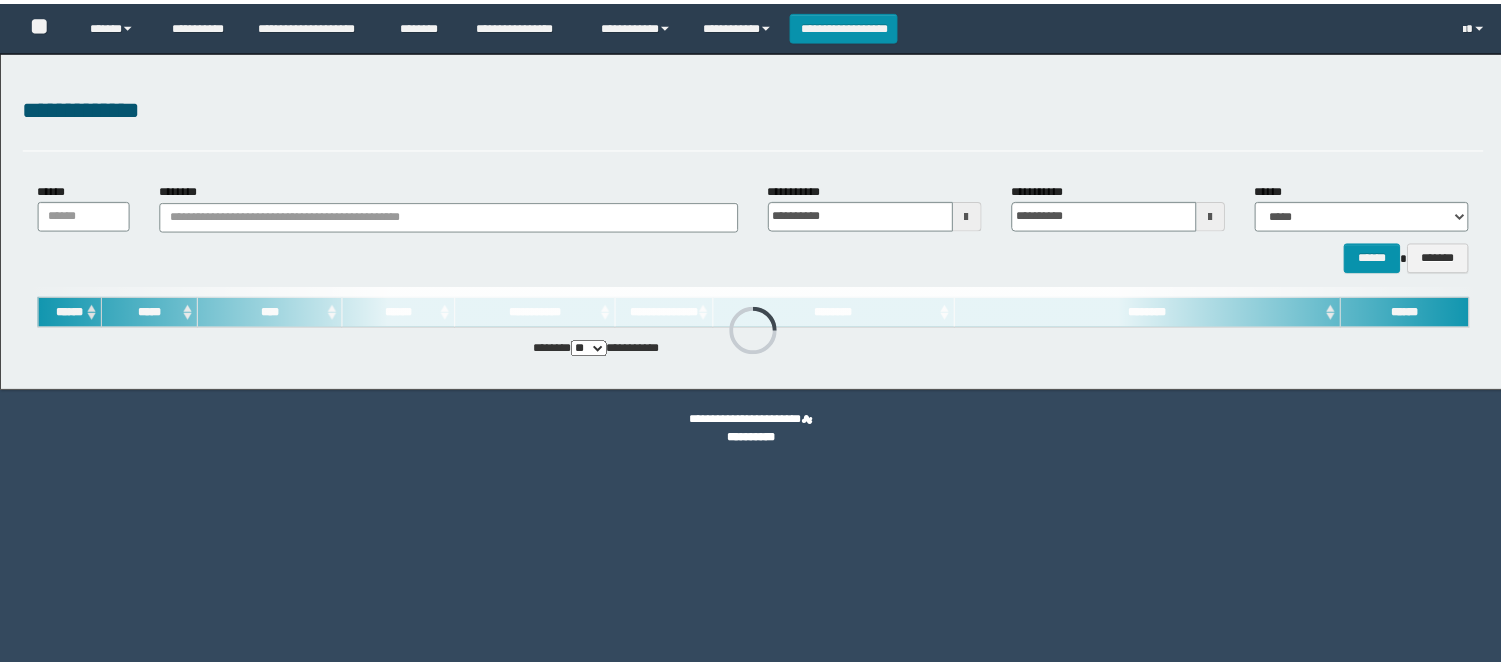 scroll, scrollTop: 0, scrollLeft: 0, axis: both 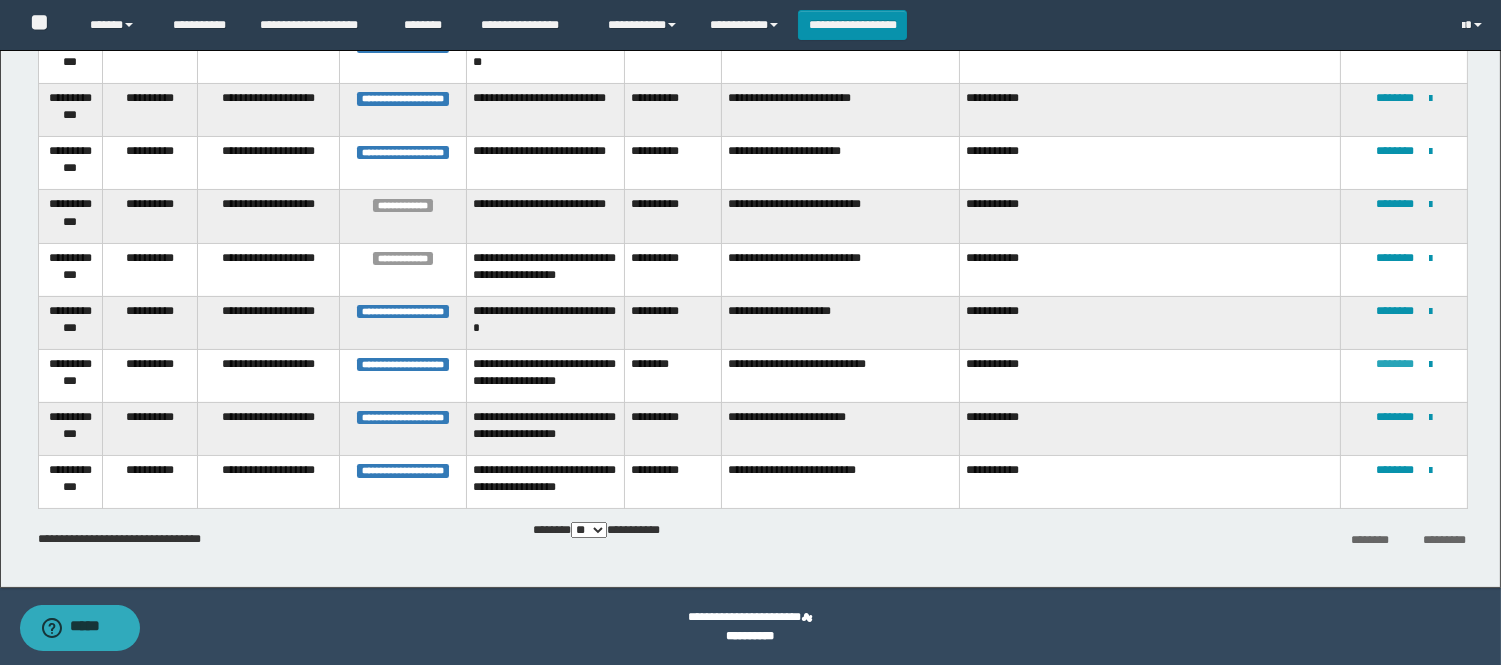 click on "********" at bounding box center [1395, 364] 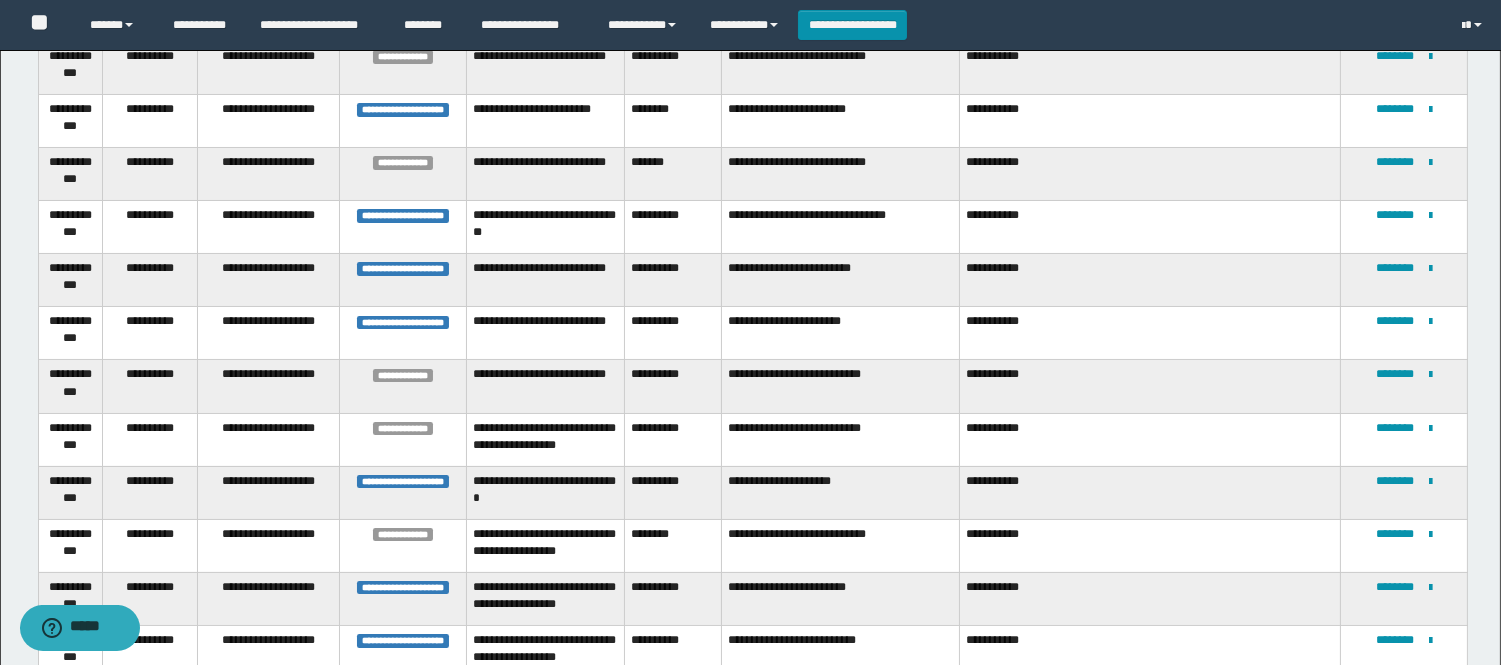 scroll, scrollTop: 455, scrollLeft: 0, axis: vertical 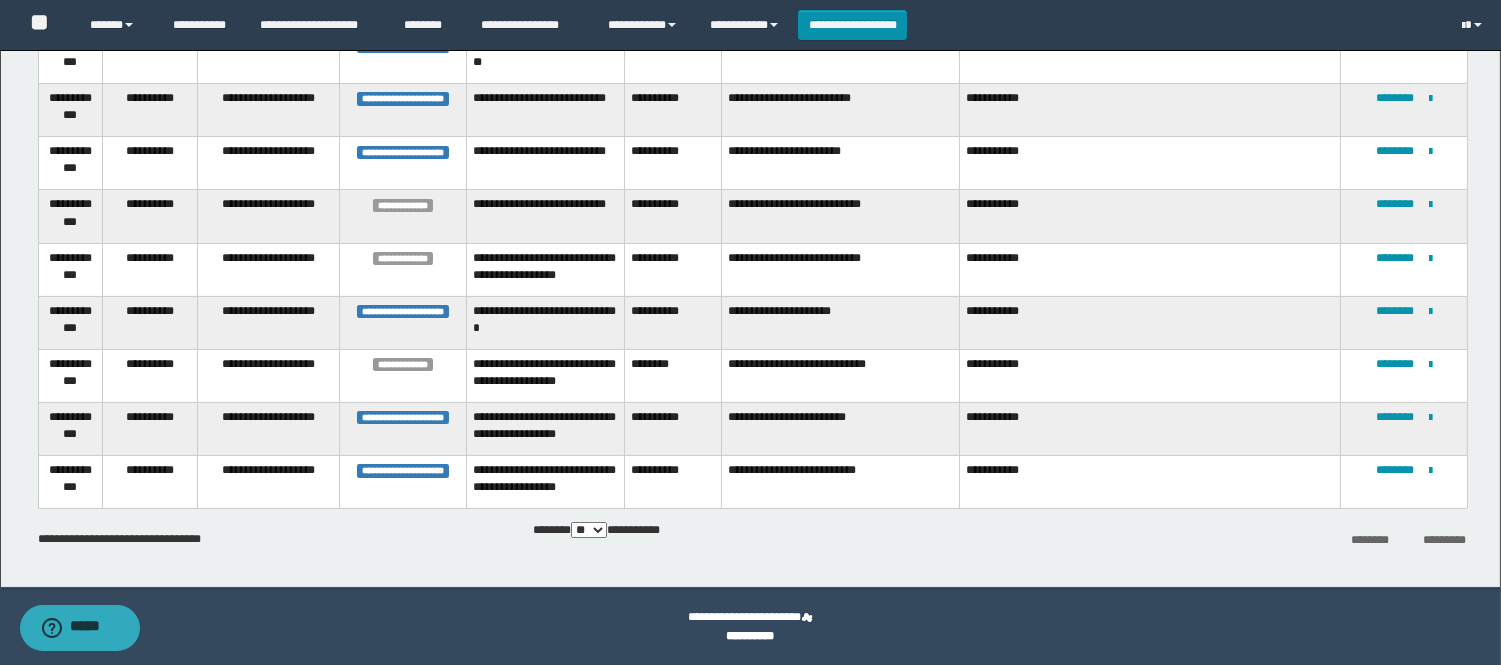 click on "**********" at bounding box center [1404, 428] 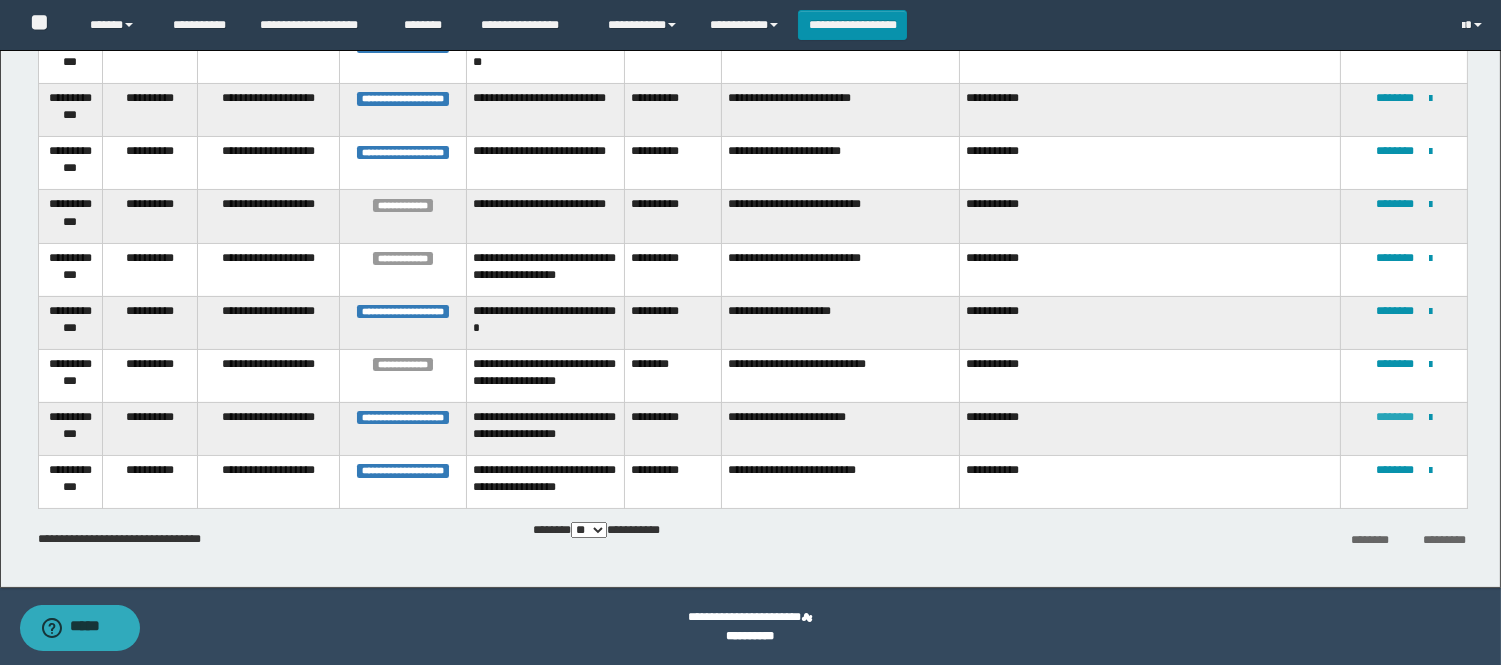 click on "********" at bounding box center (1395, 417) 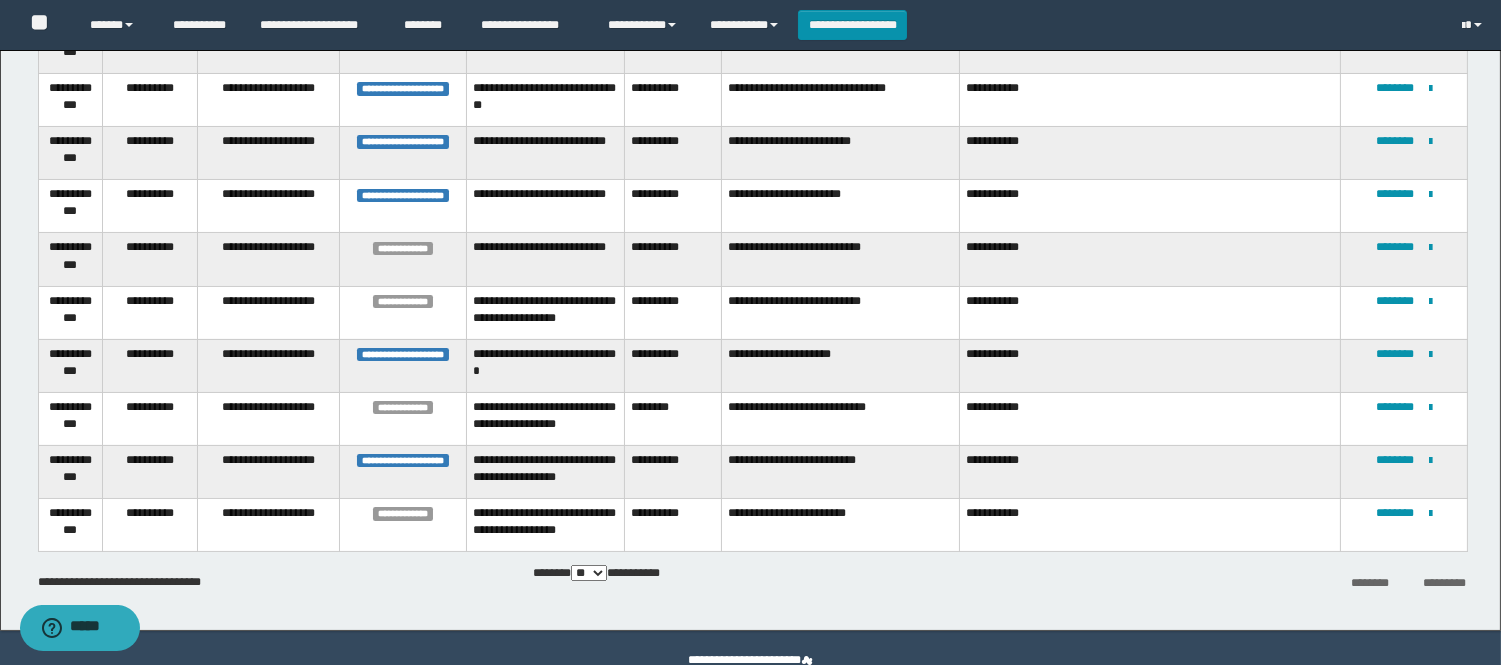 scroll, scrollTop: 455, scrollLeft: 0, axis: vertical 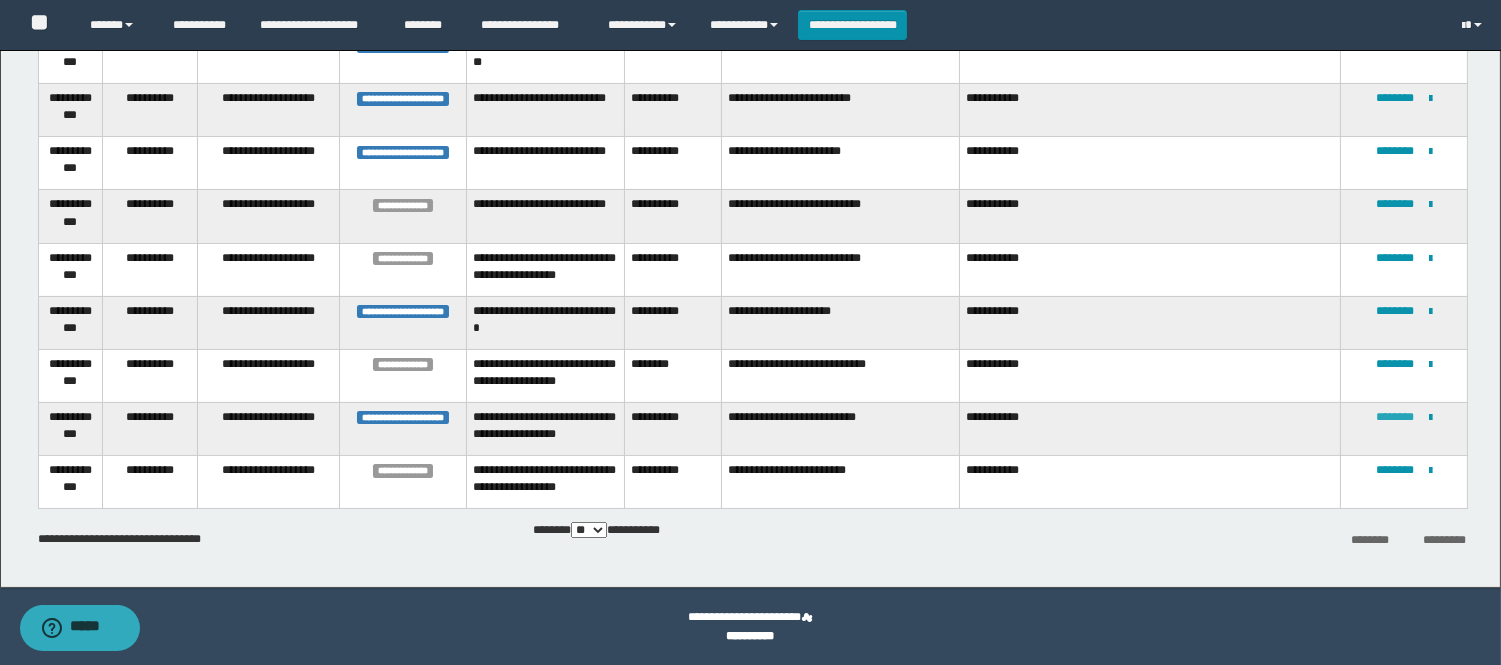 click on "********" at bounding box center [1395, 417] 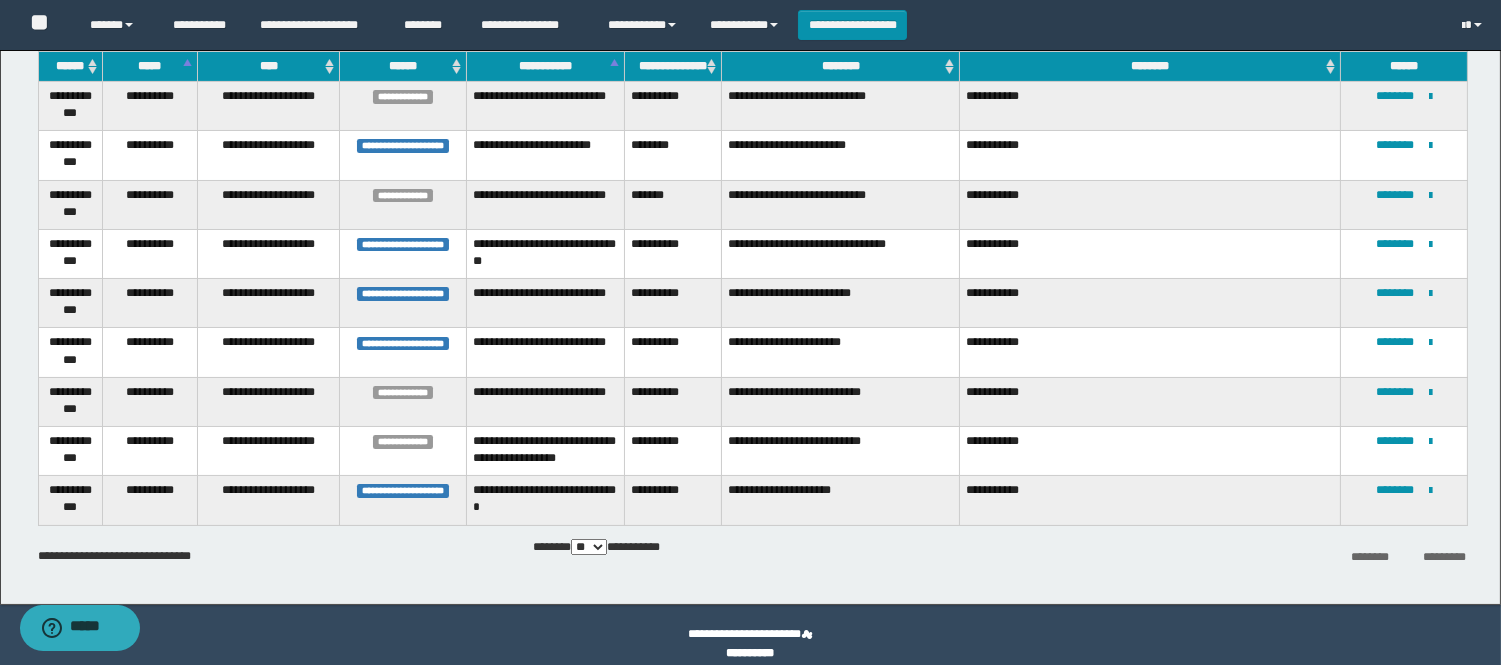 scroll, scrollTop: 262, scrollLeft: 0, axis: vertical 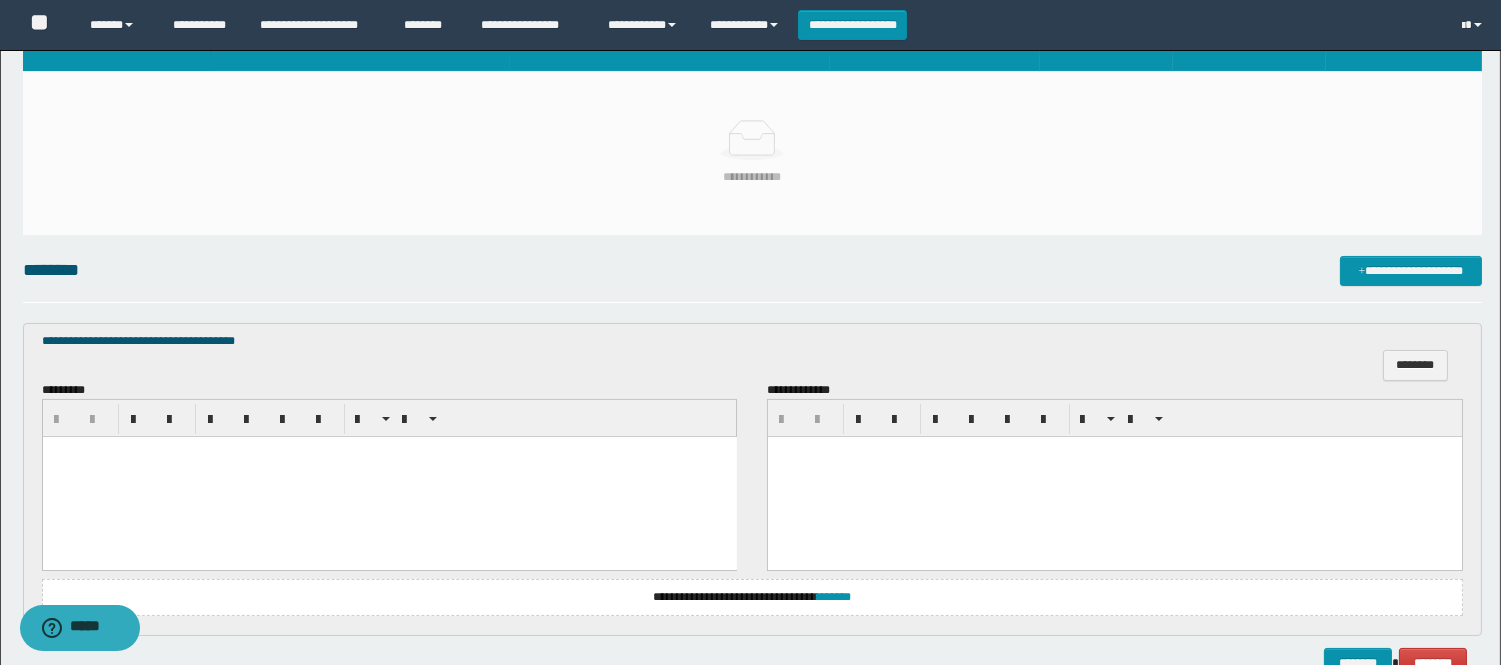 click at bounding box center [389, 477] 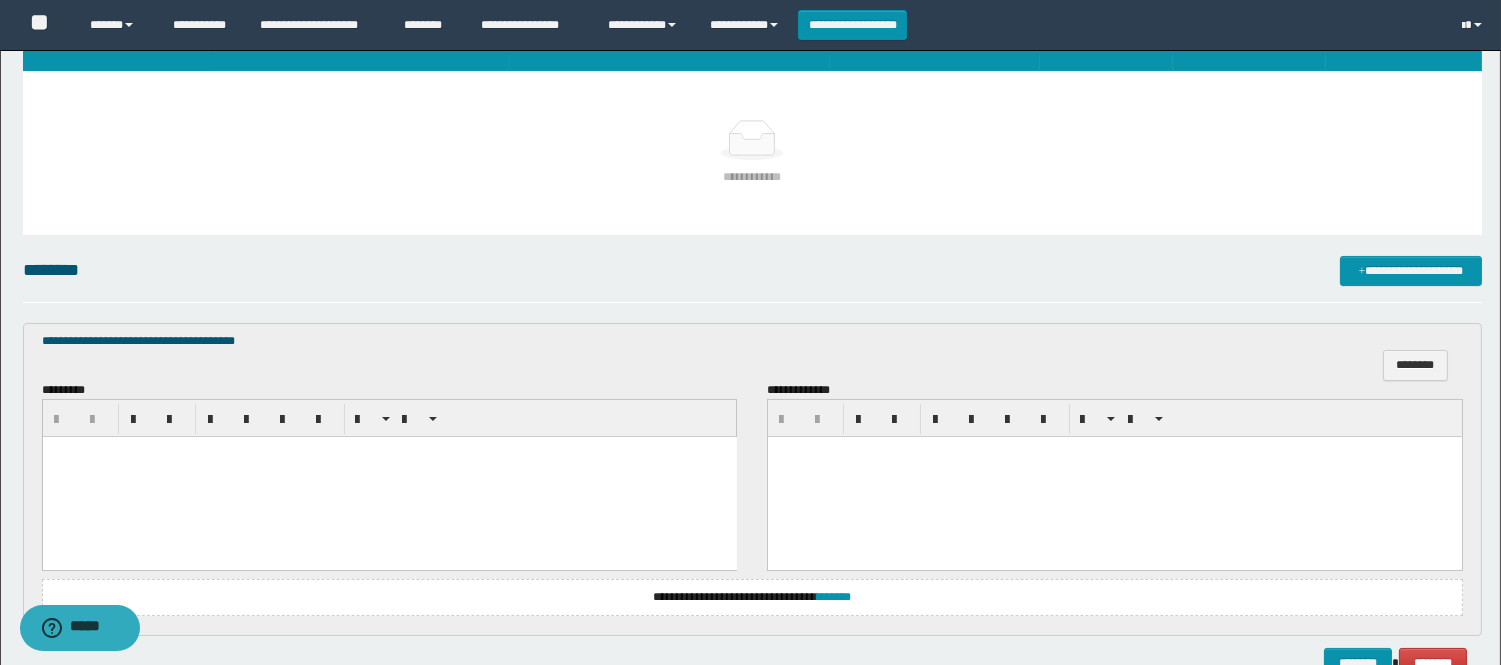 type 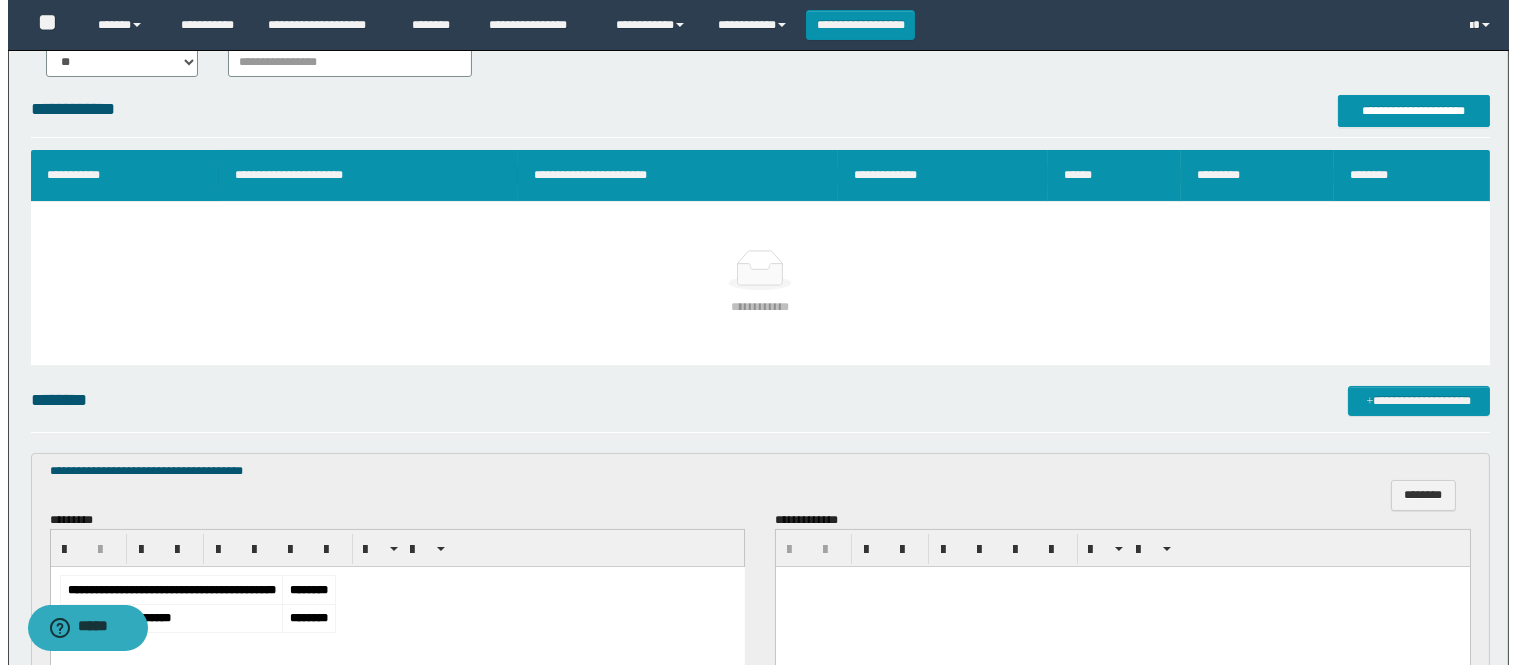 scroll, scrollTop: 333, scrollLeft: 0, axis: vertical 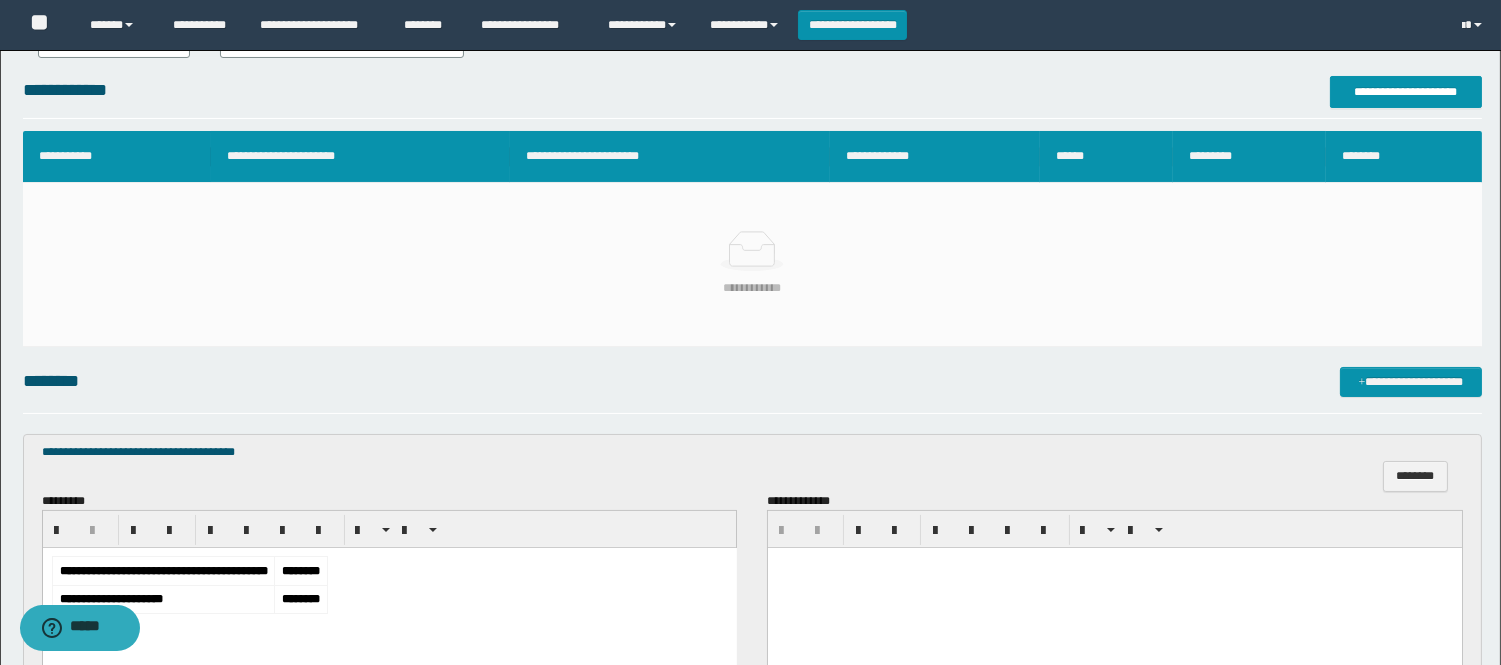 drag, startPoint x: 1420, startPoint y: 72, endPoint x: 1416, endPoint y: 84, distance: 12.649111 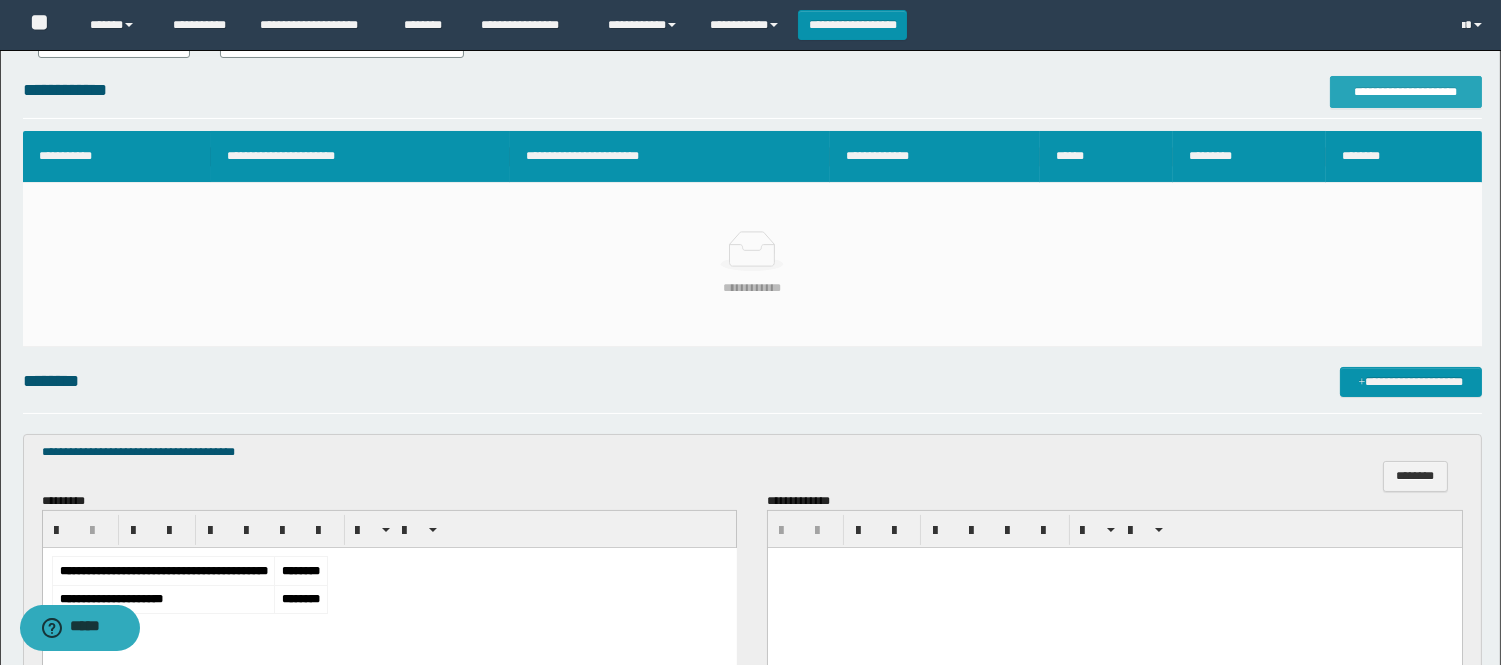 click on "**********" at bounding box center (750, 323) 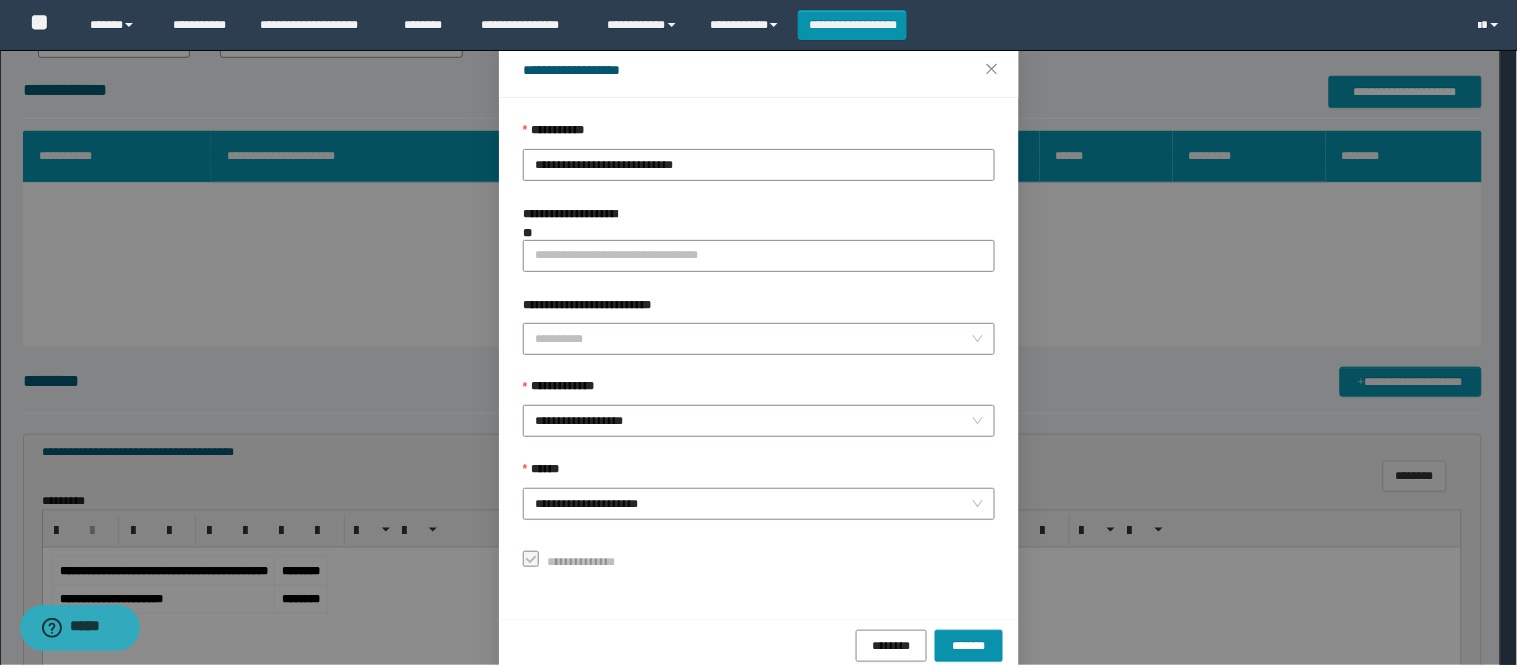 scroll, scrollTop: 87, scrollLeft: 0, axis: vertical 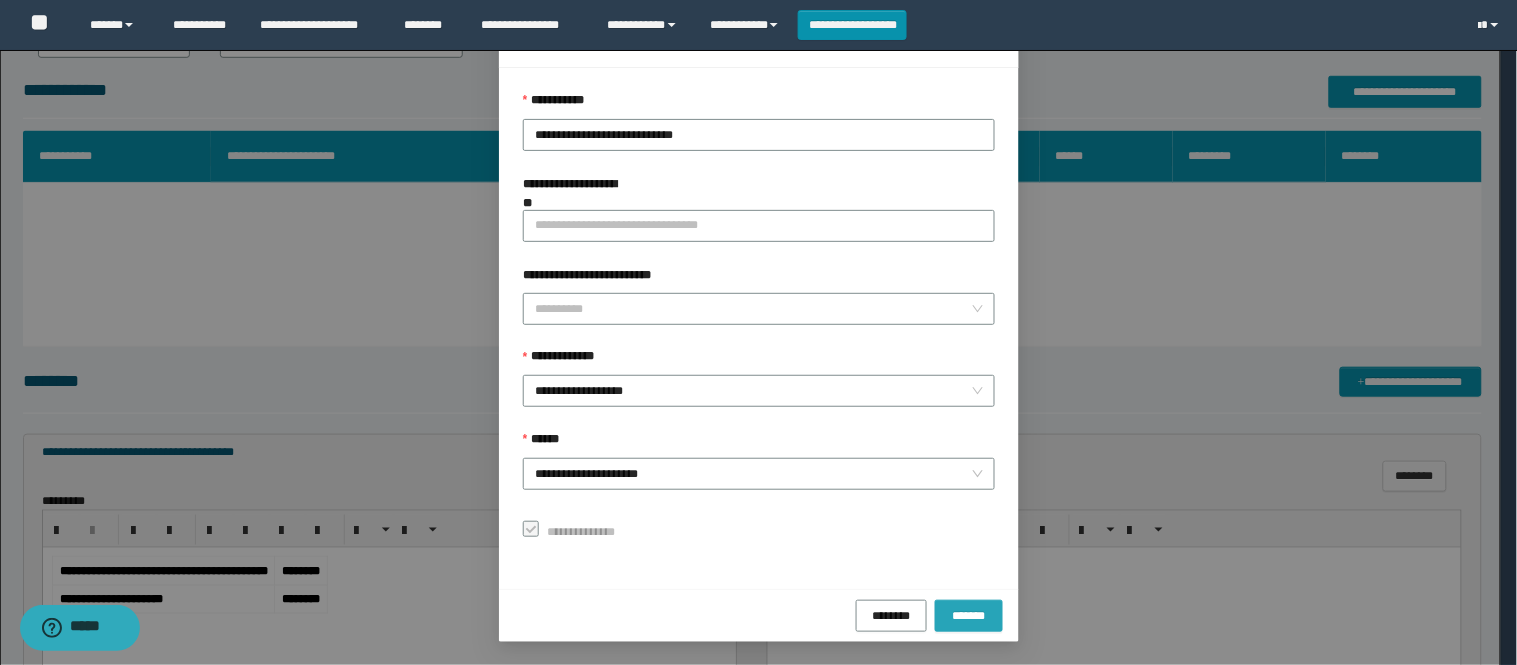 click on "*******" at bounding box center [969, 616] 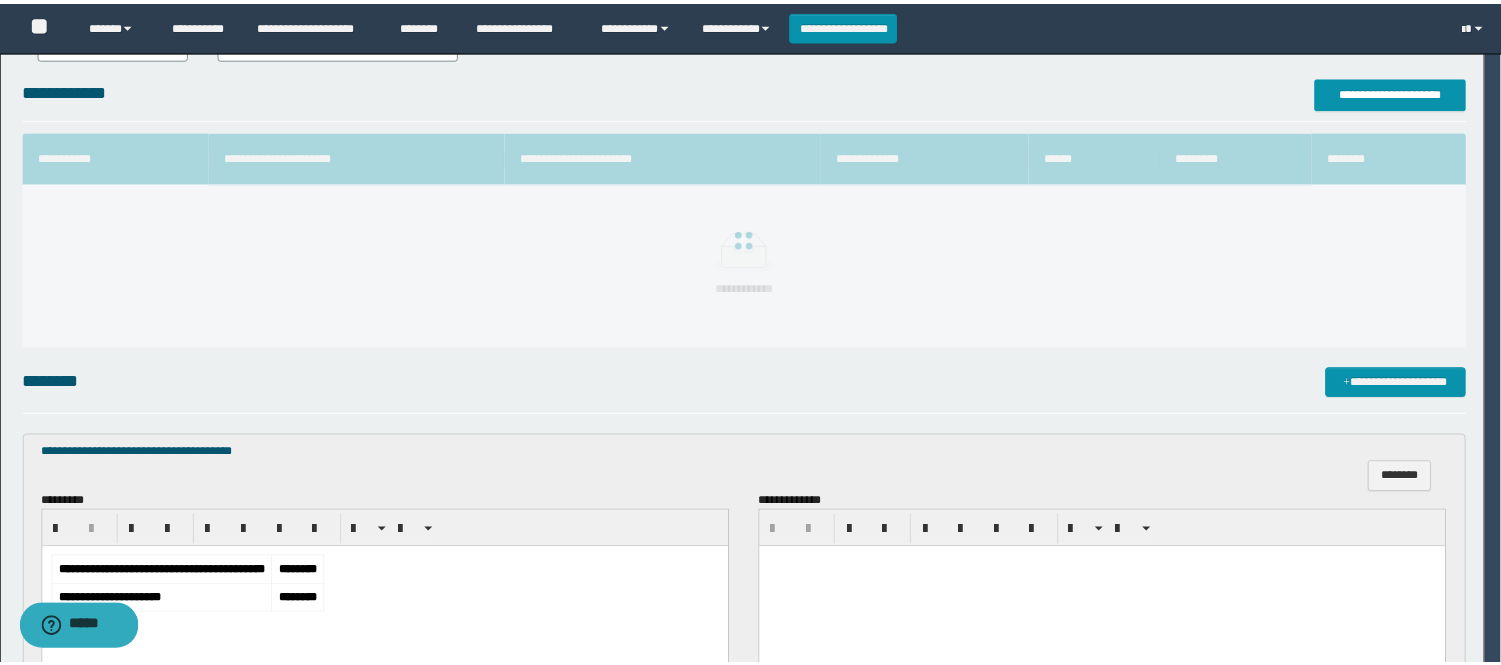 scroll, scrollTop: 41, scrollLeft: 0, axis: vertical 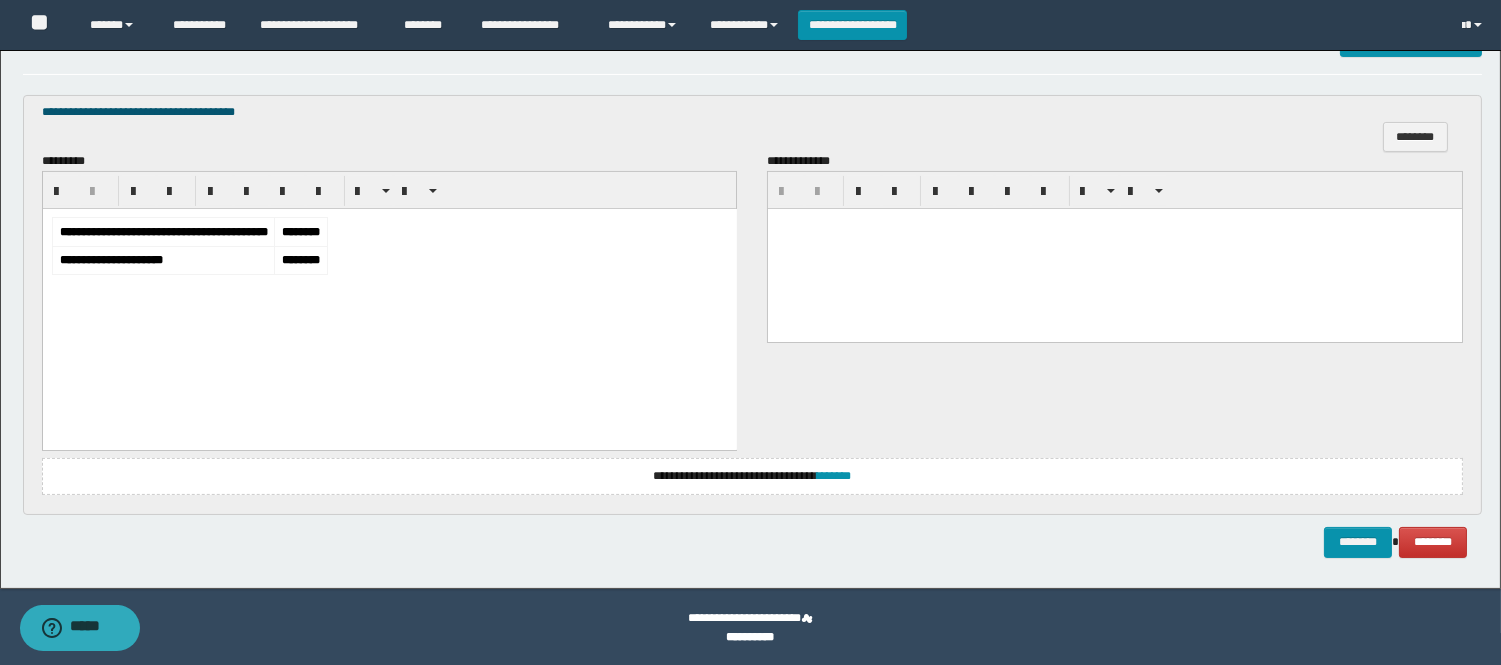 click on "**********" at bounding box center (750, 0) 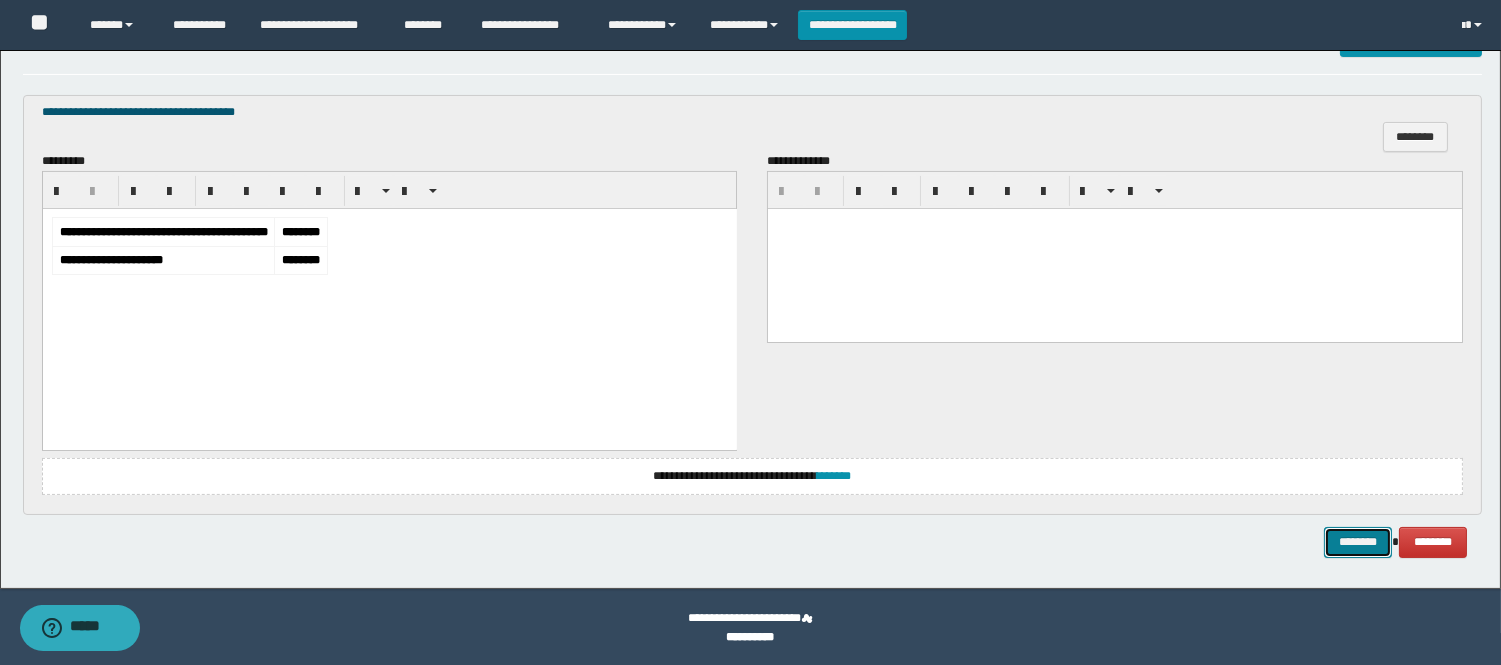 click on "********" at bounding box center (1358, 542) 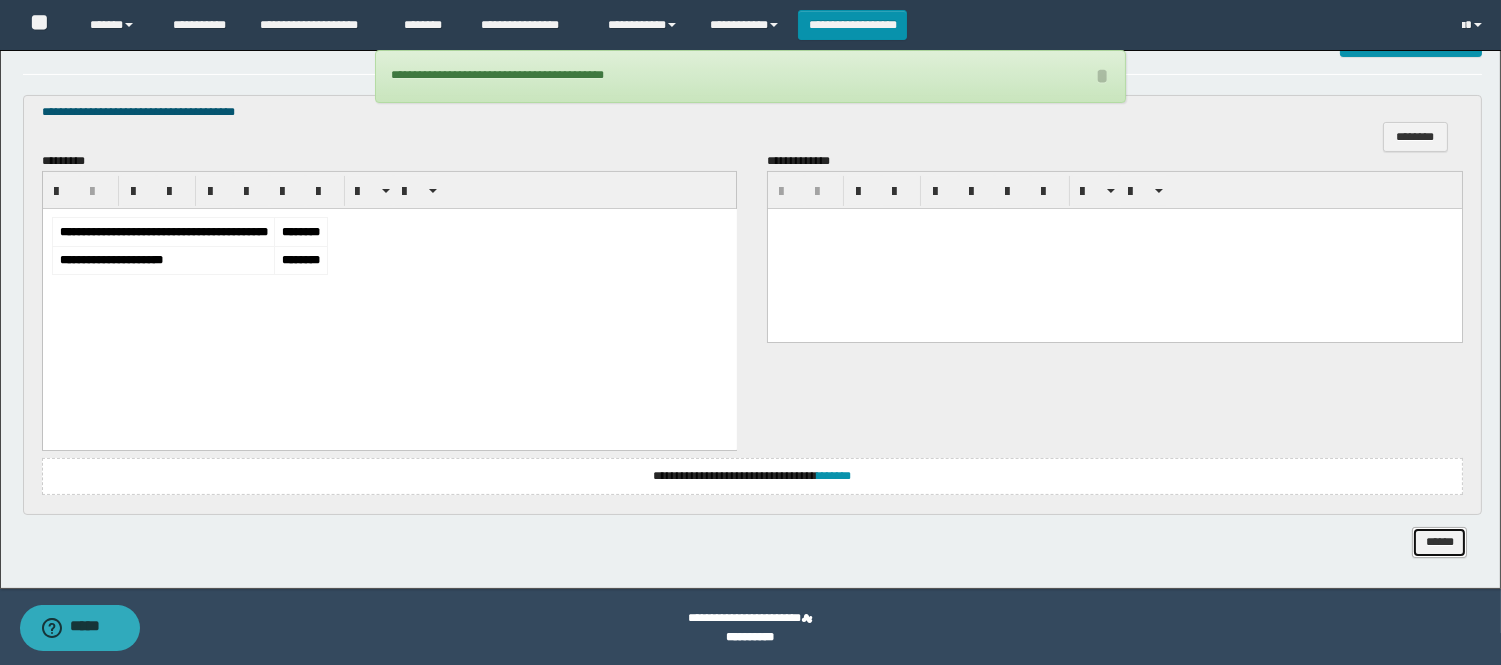 click on "******" at bounding box center [1439, 542] 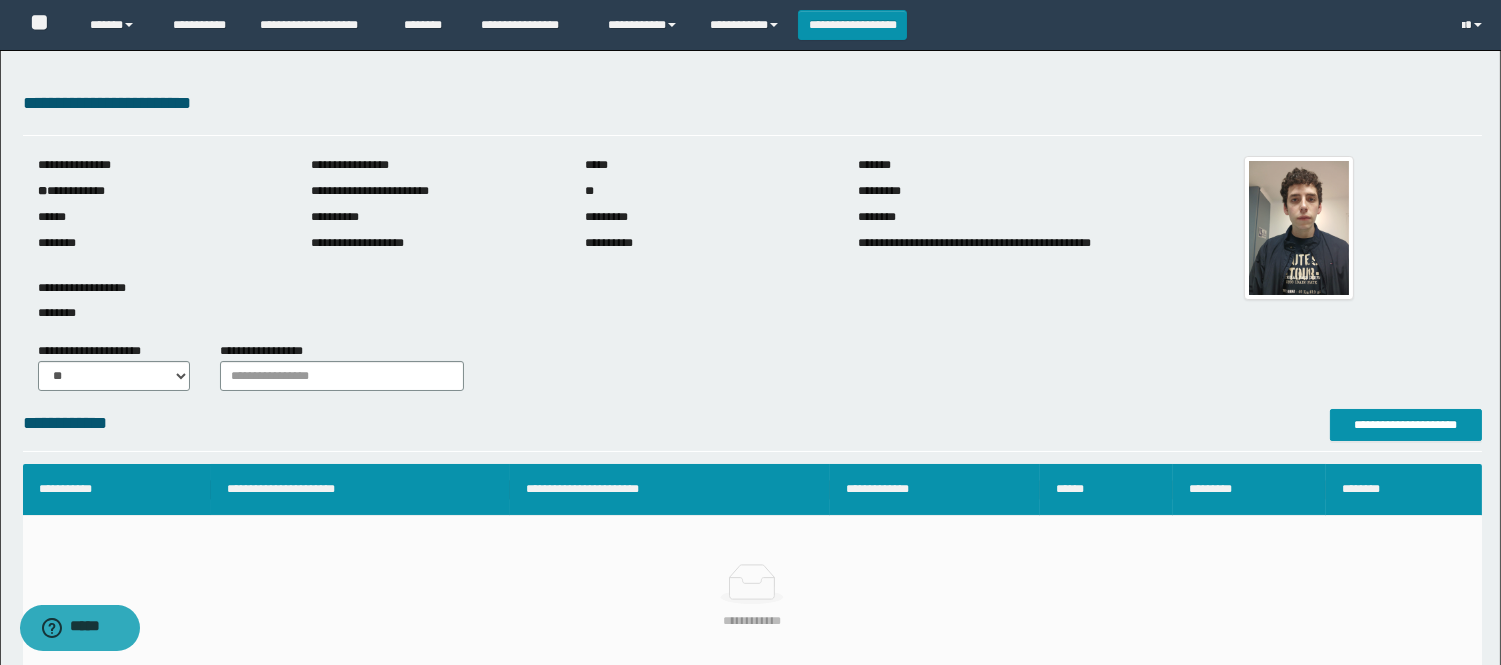 scroll, scrollTop: 0, scrollLeft: 0, axis: both 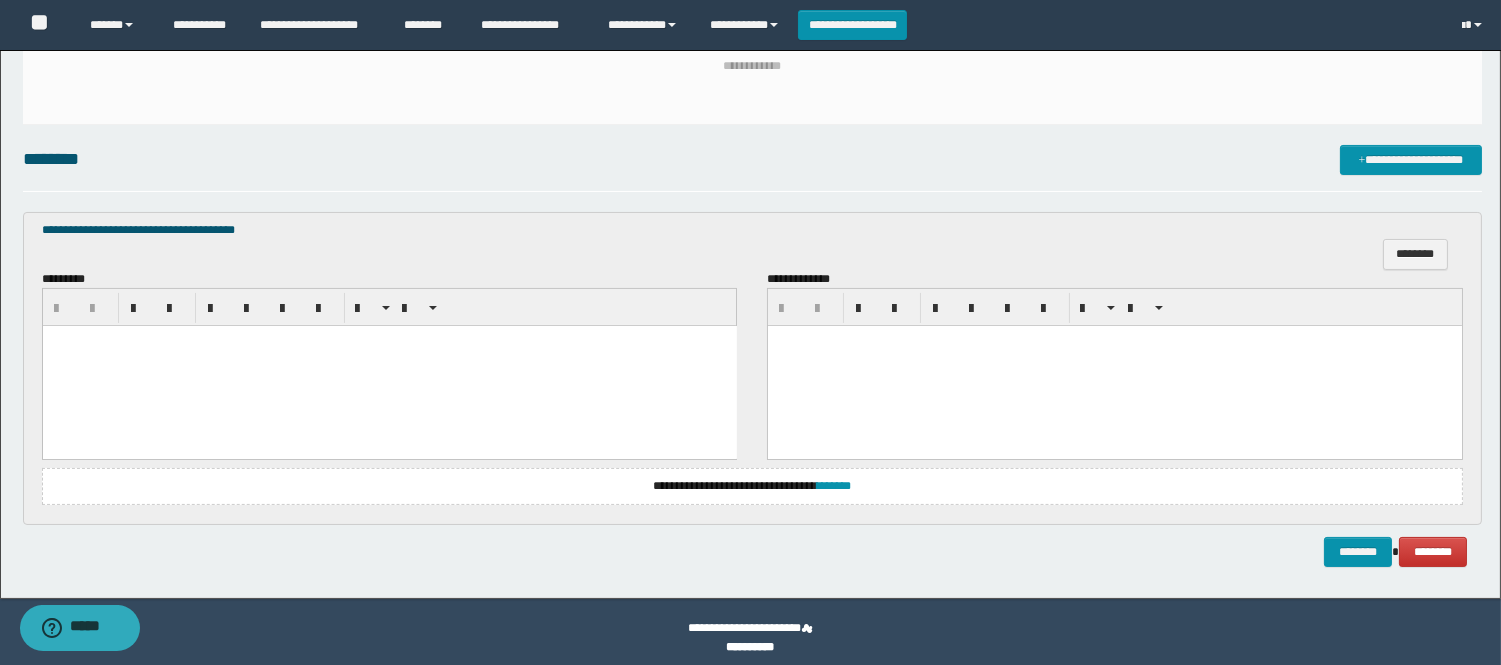 click at bounding box center (389, 341) 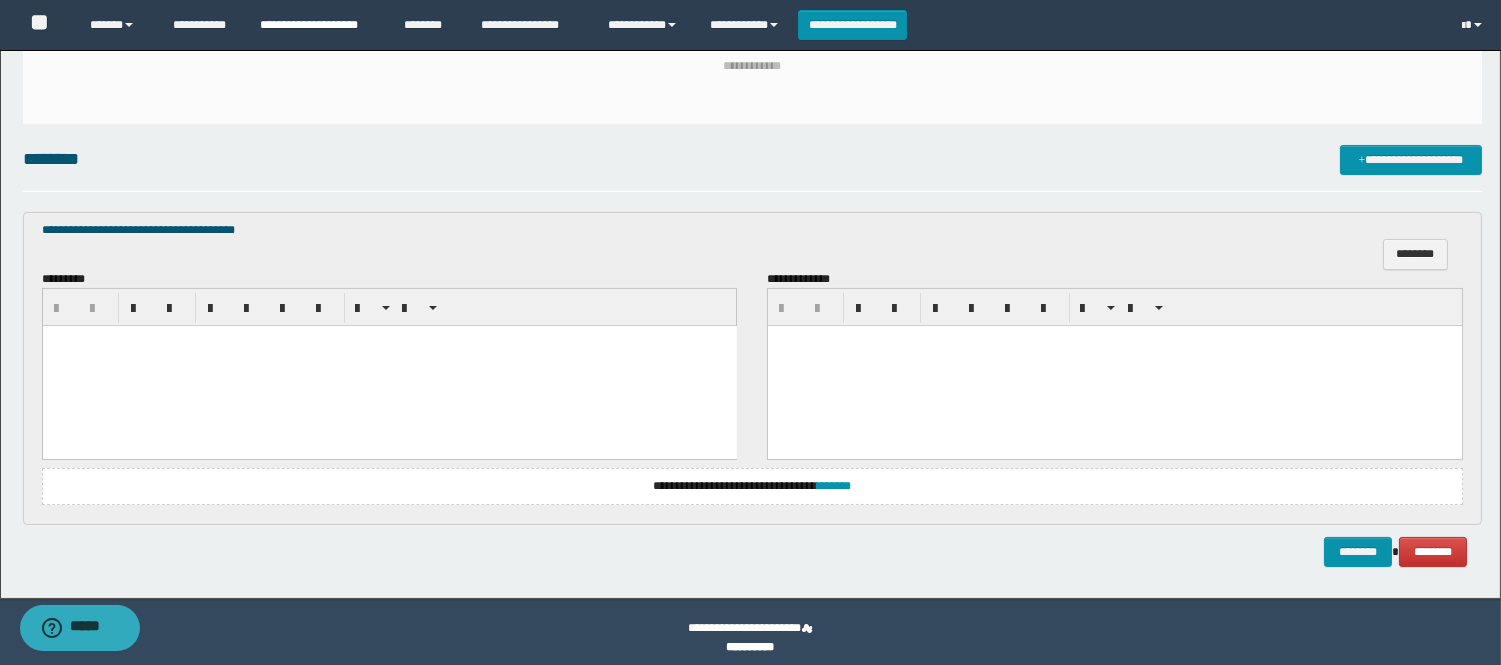 paste 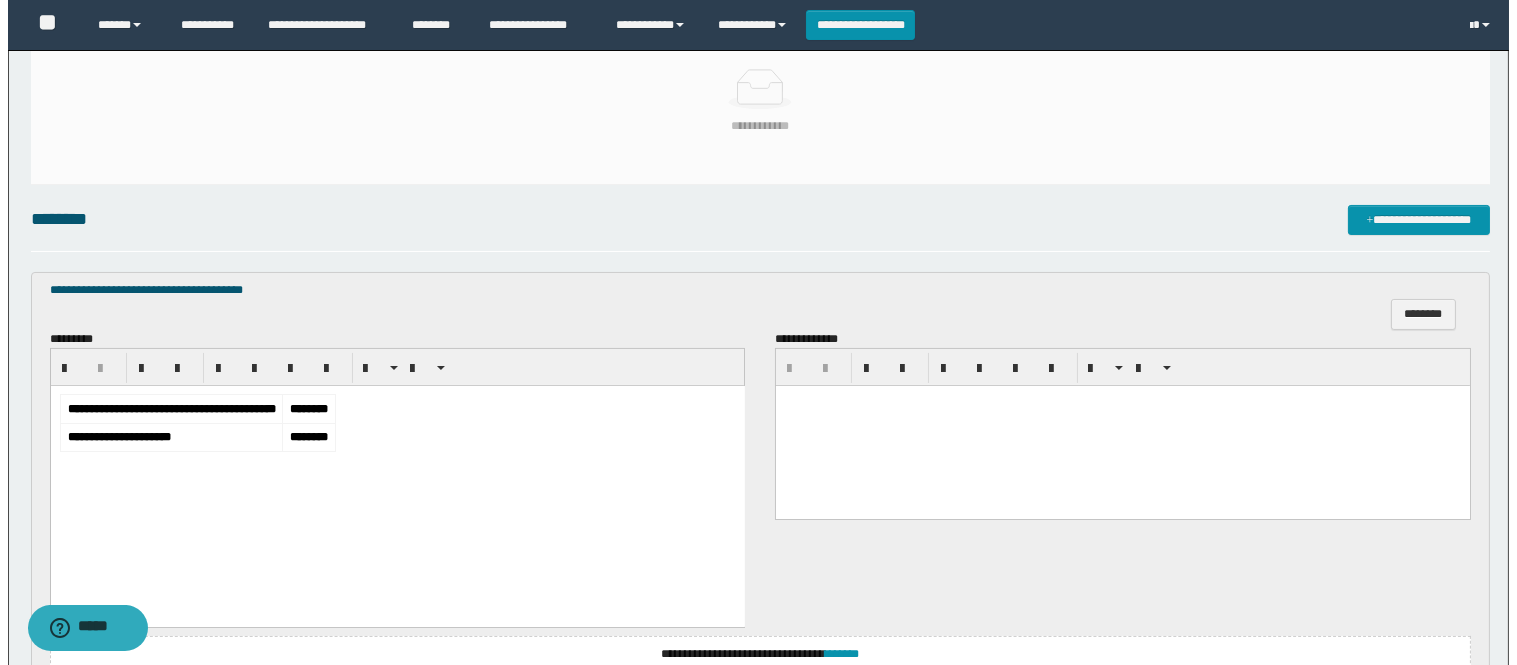 scroll, scrollTop: 333, scrollLeft: 0, axis: vertical 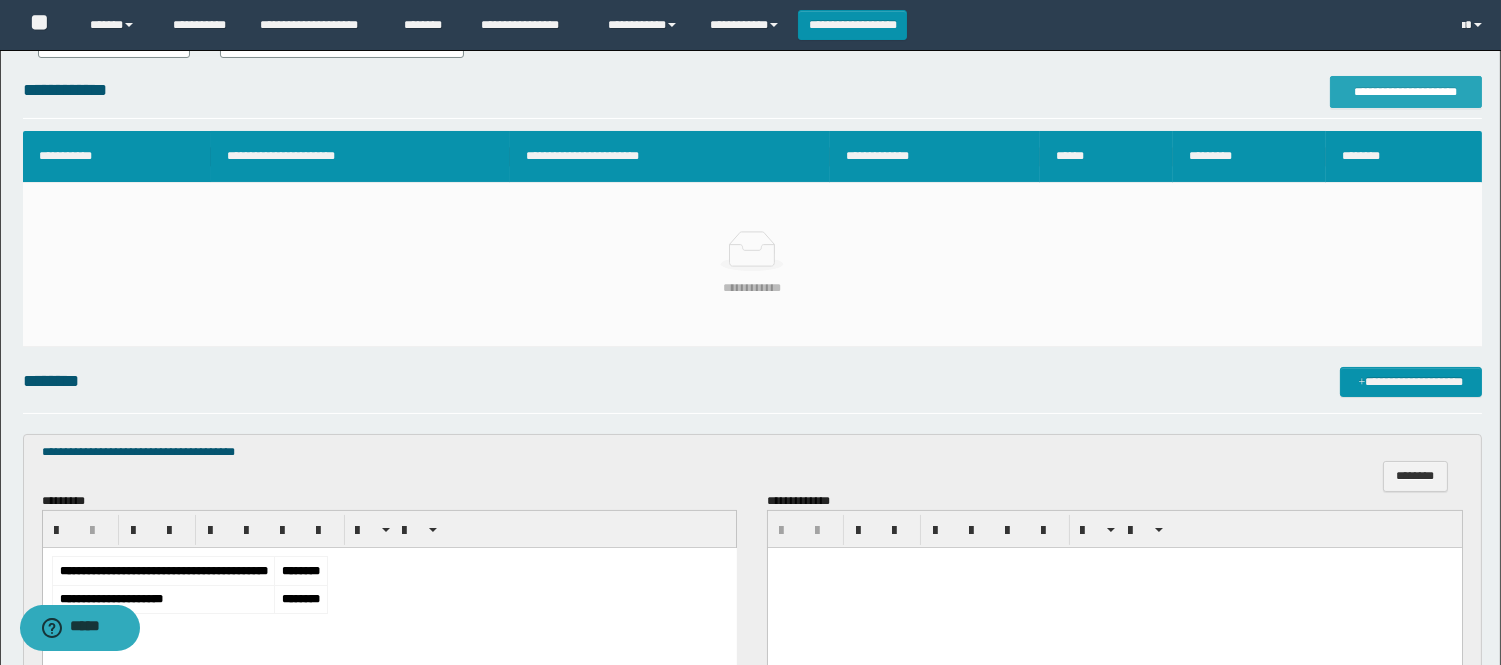 click on "**********" at bounding box center [1406, 92] 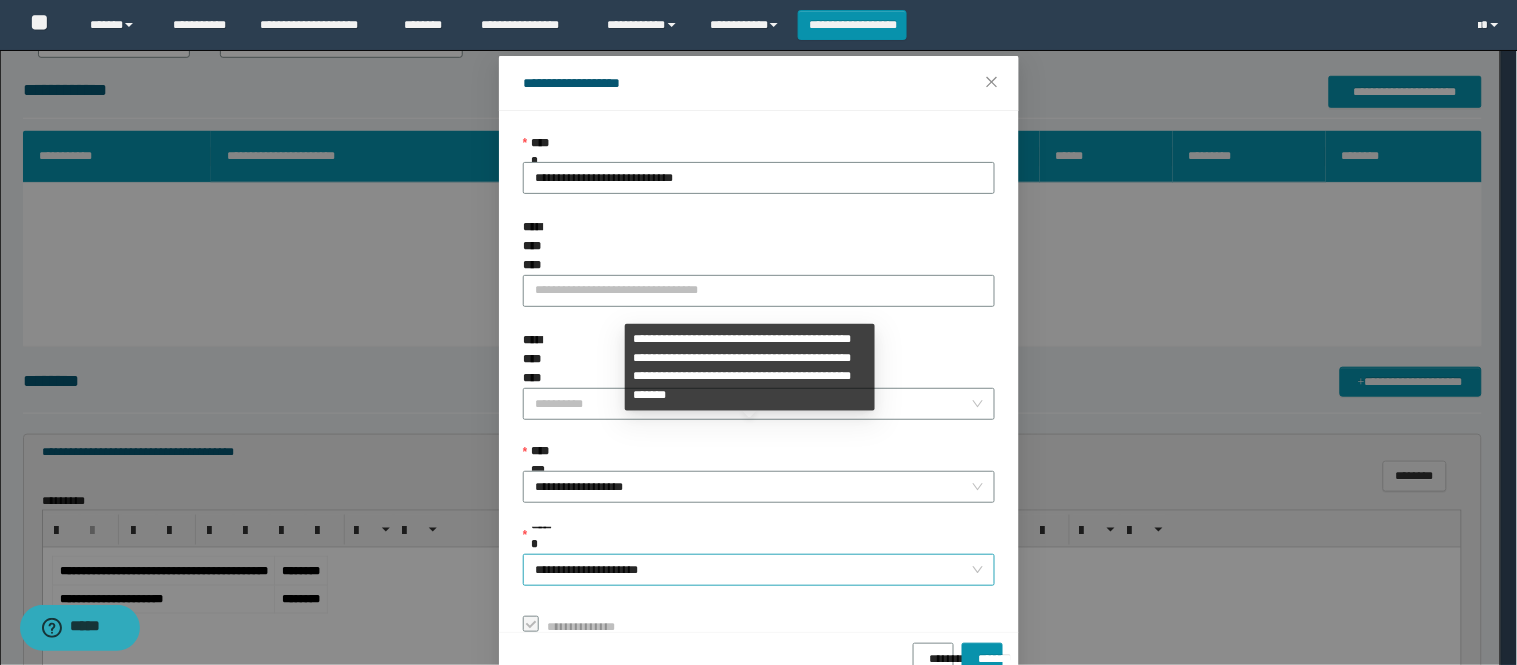 scroll, scrollTop: 87, scrollLeft: 0, axis: vertical 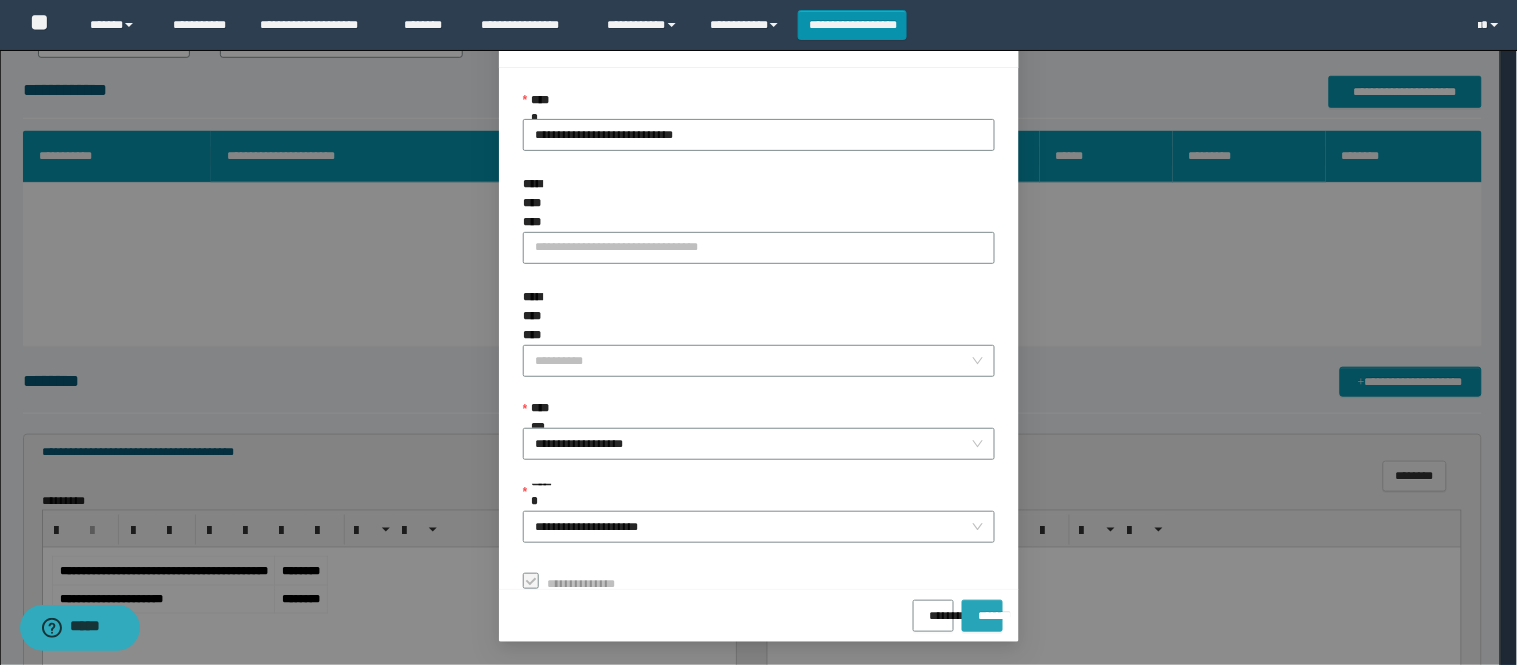 click on "*******" at bounding box center (982, 609) 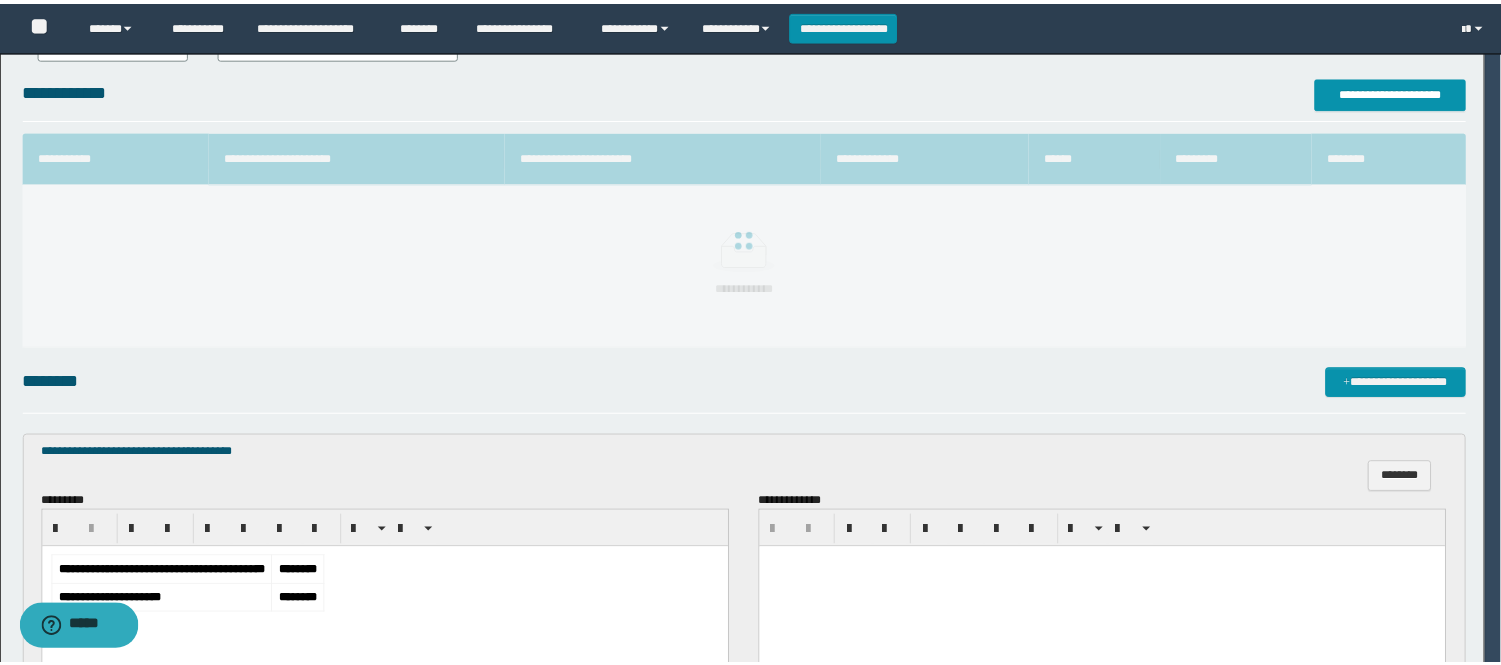 scroll, scrollTop: 41, scrollLeft: 0, axis: vertical 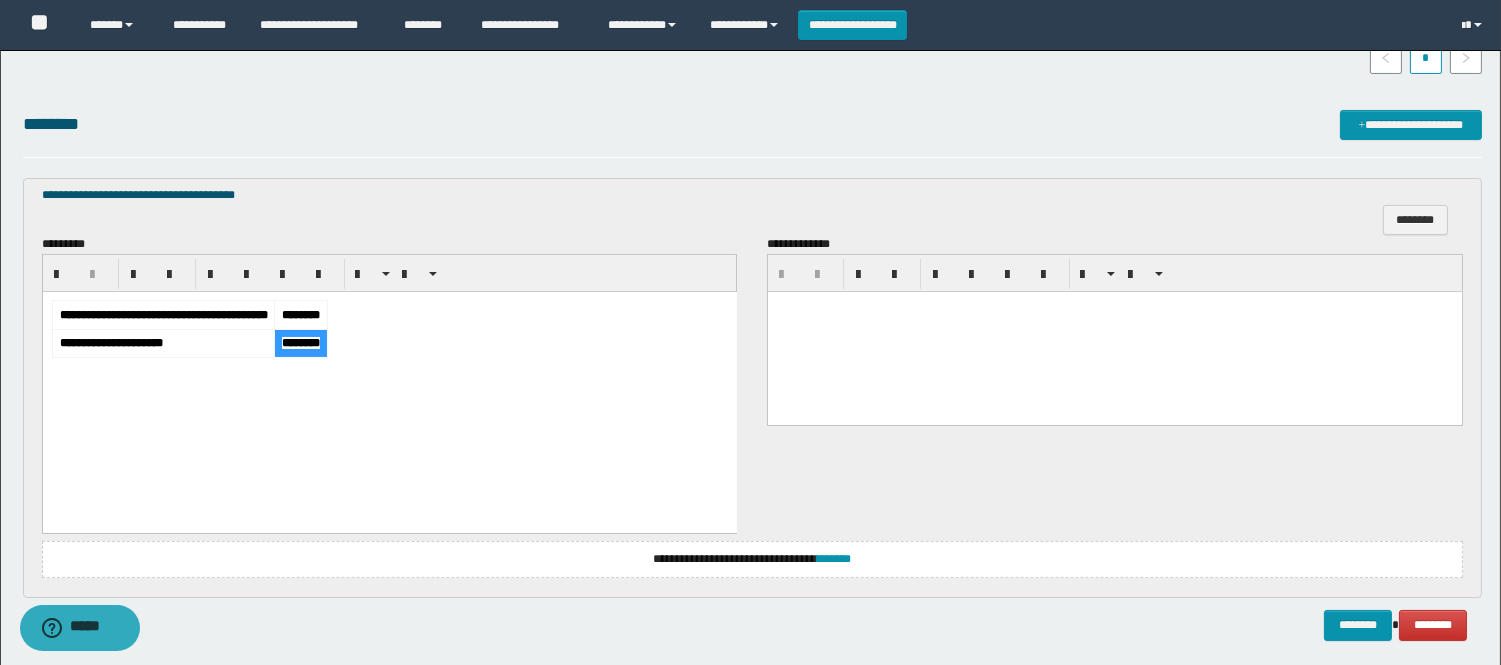 click on "********" at bounding box center [300, 342] 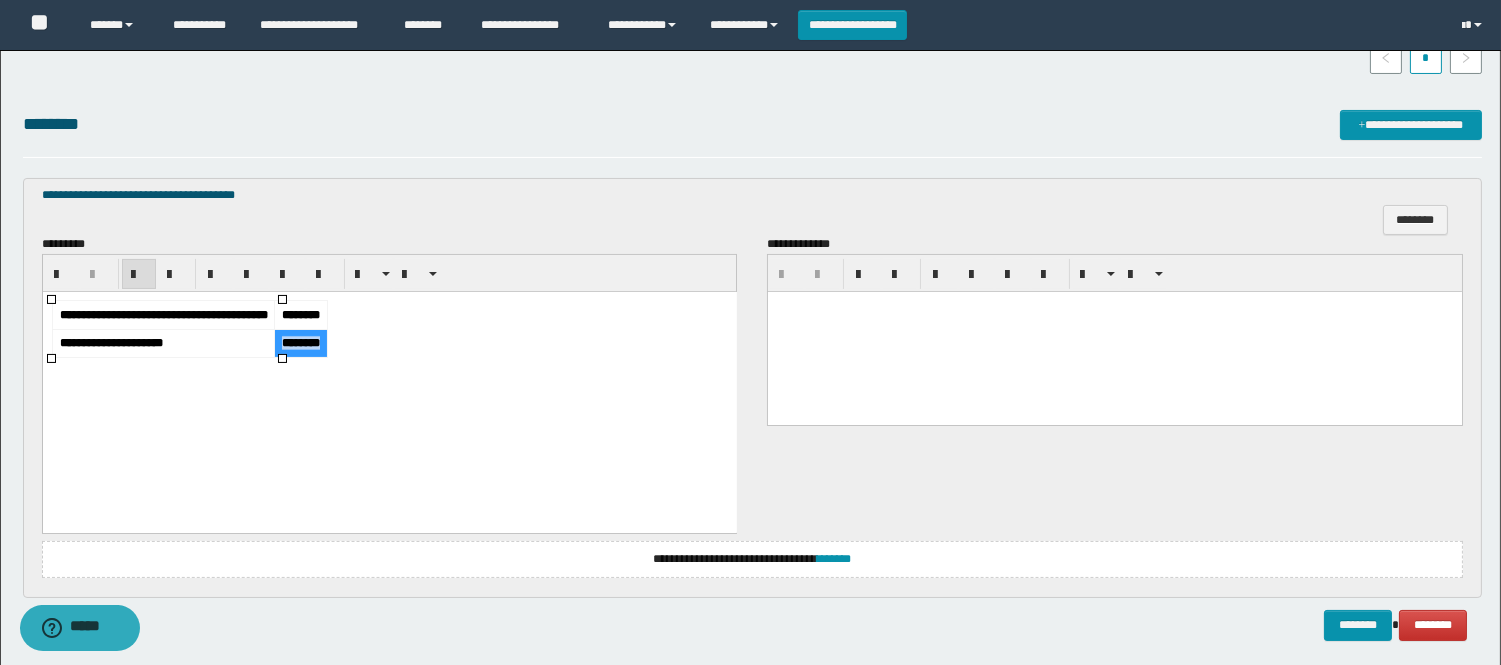 click on "********" at bounding box center (300, 342) 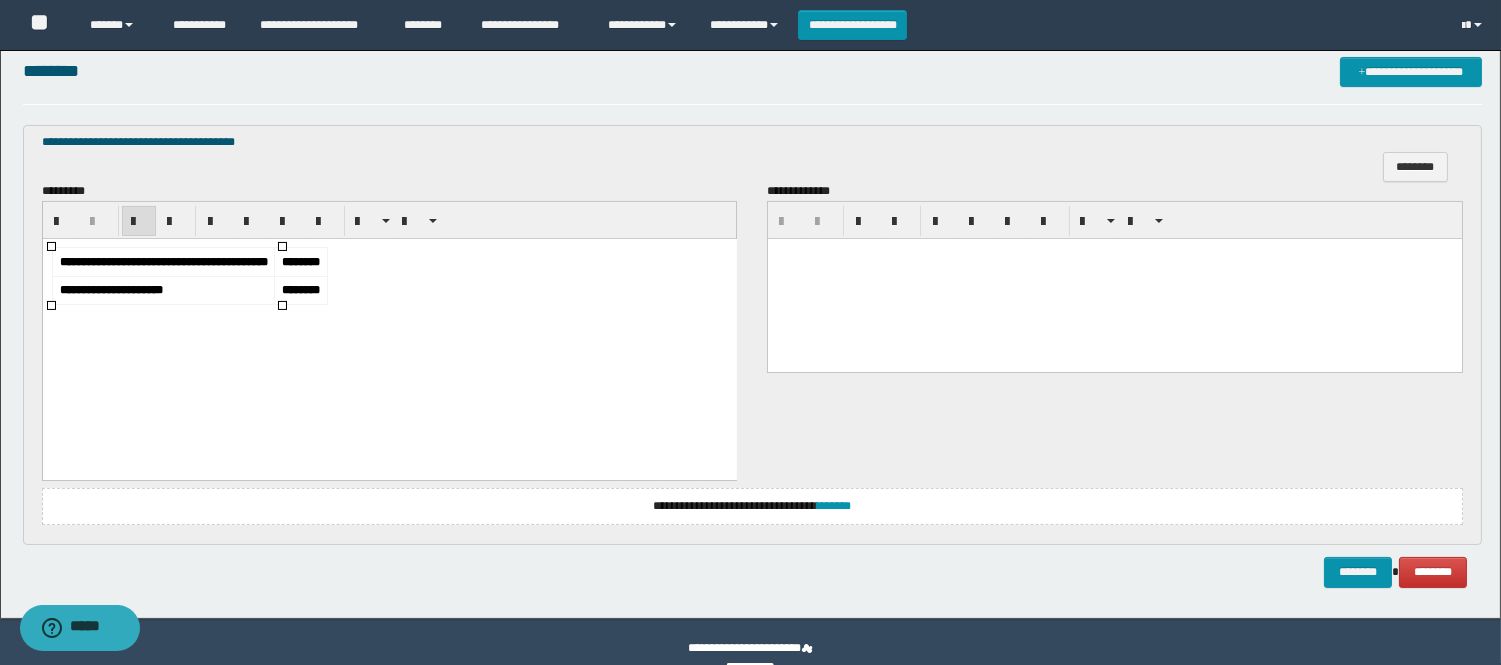 scroll, scrollTop: 638, scrollLeft: 0, axis: vertical 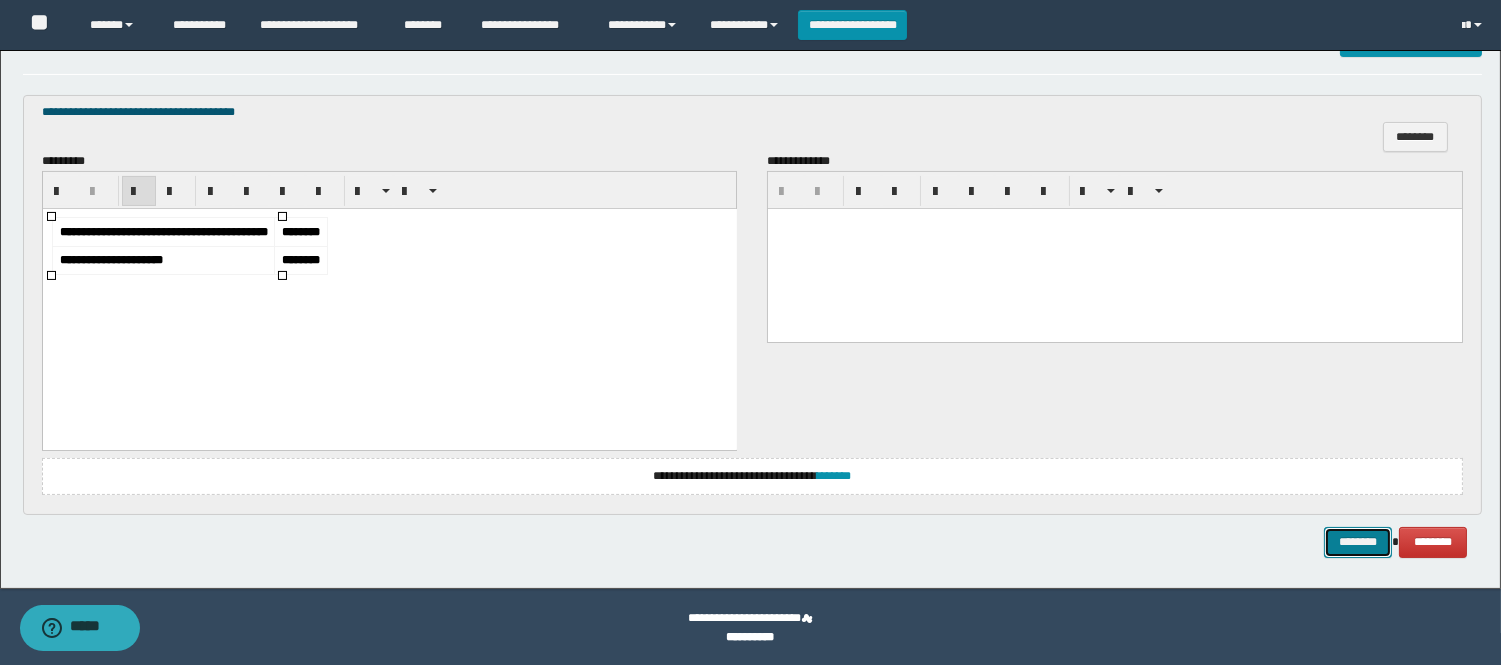 click on "********" at bounding box center [1358, 542] 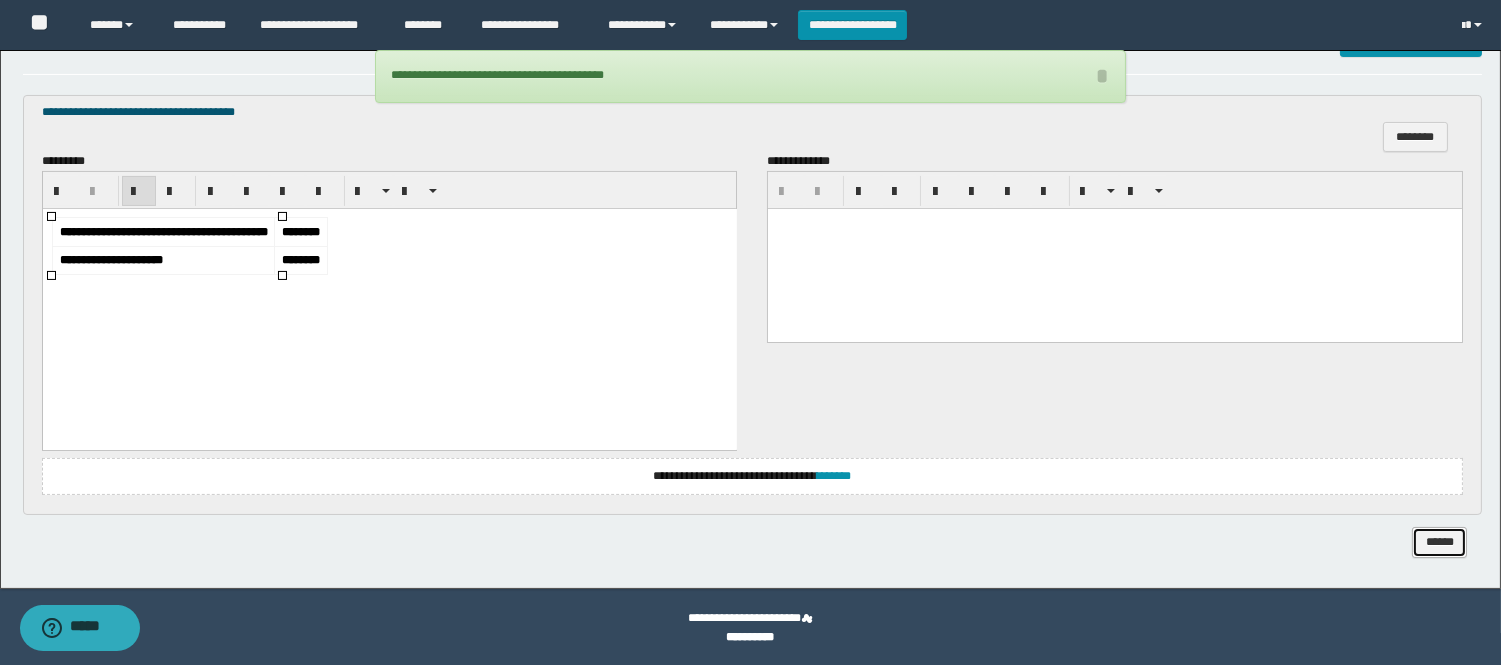click on "******" at bounding box center (1439, 542) 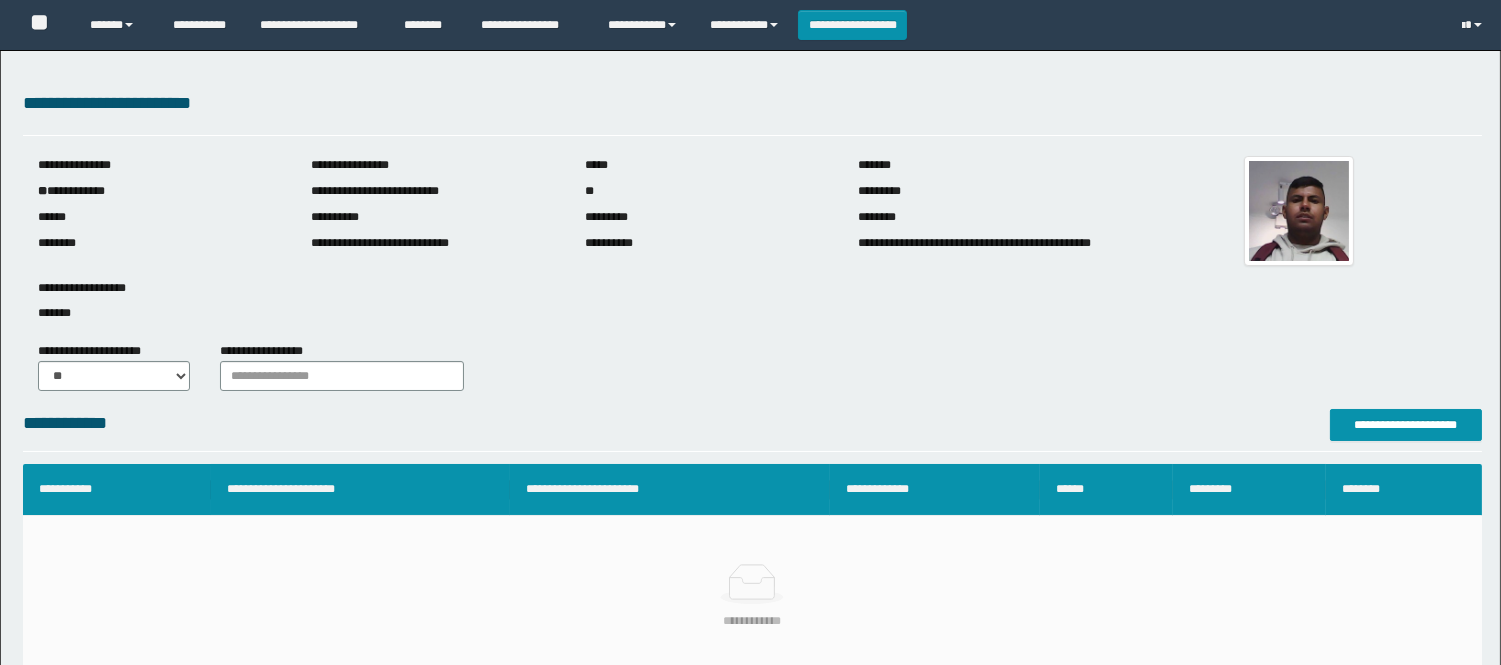 scroll, scrollTop: 120, scrollLeft: 0, axis: vertical 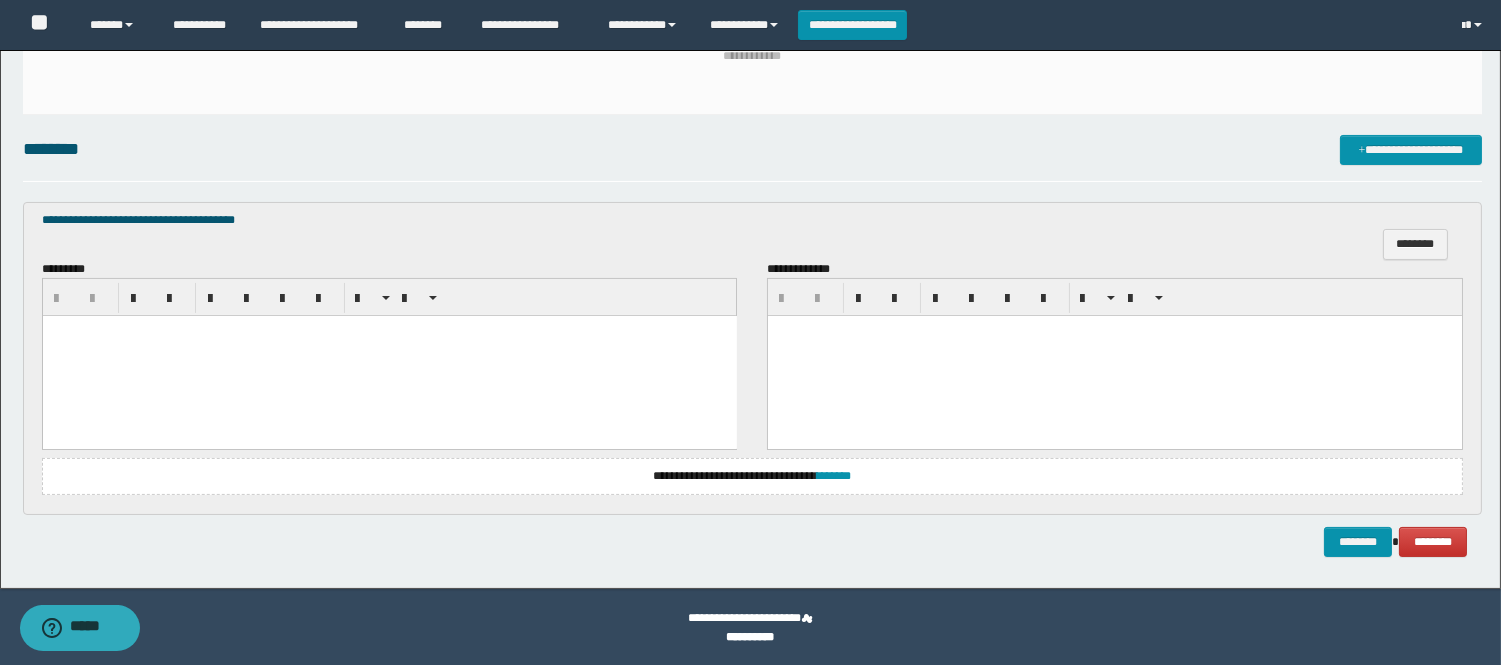 click at bounding box center (389, 356) 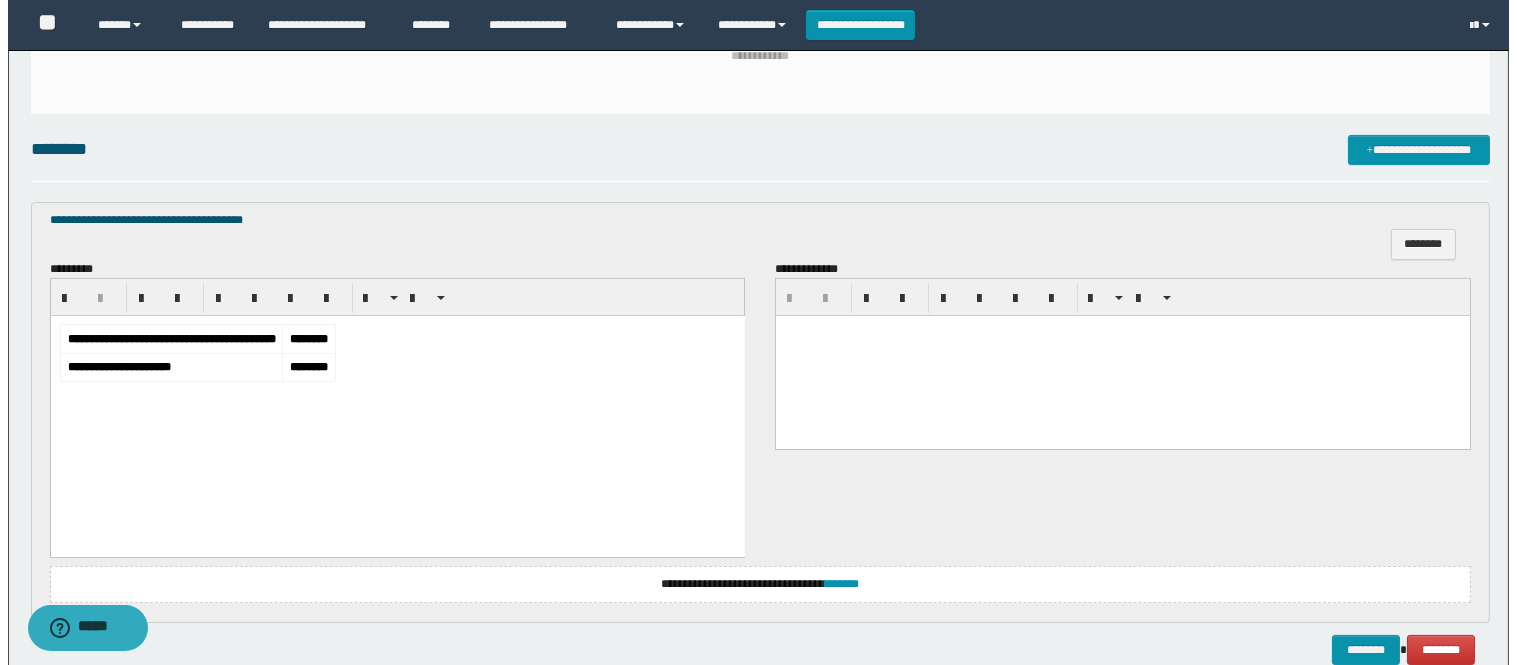 scroll, scrollTop: 232, scrollLeft: 0, axis: vertical 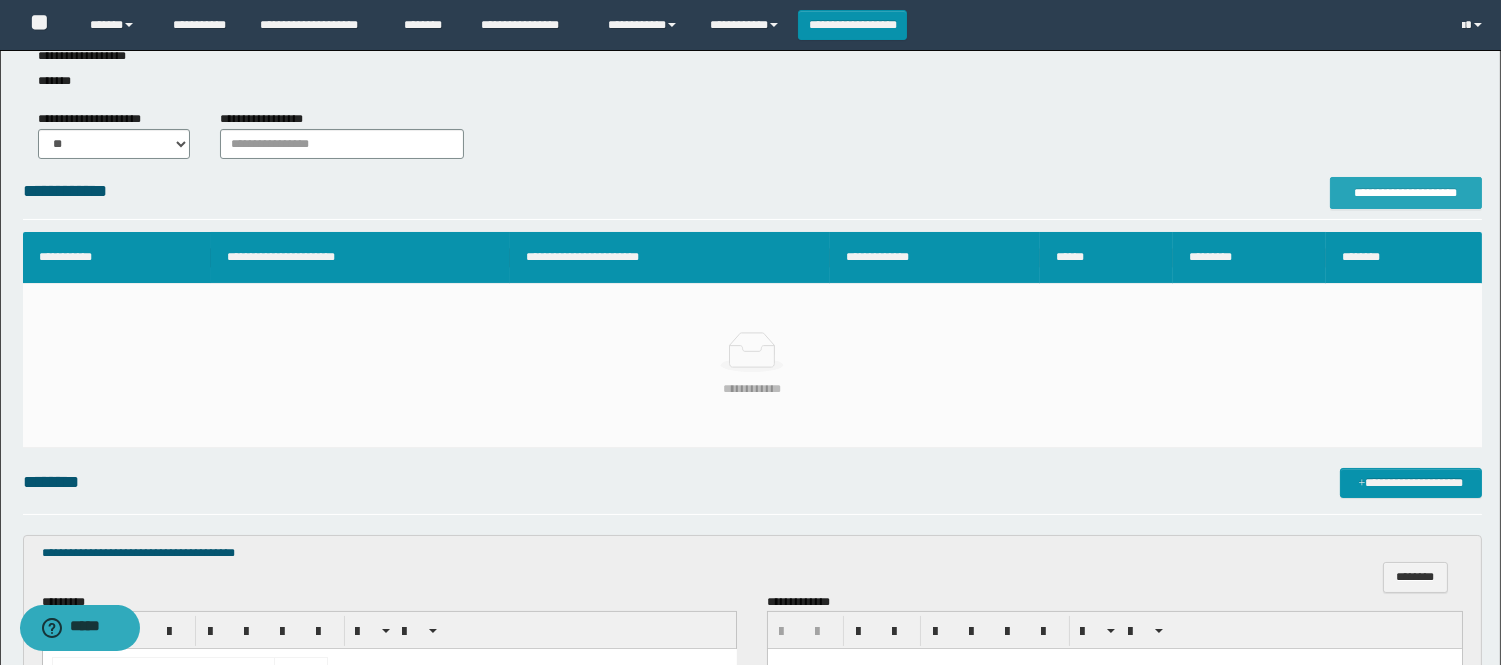 click on "**********" at bounding box center (1406, 193) 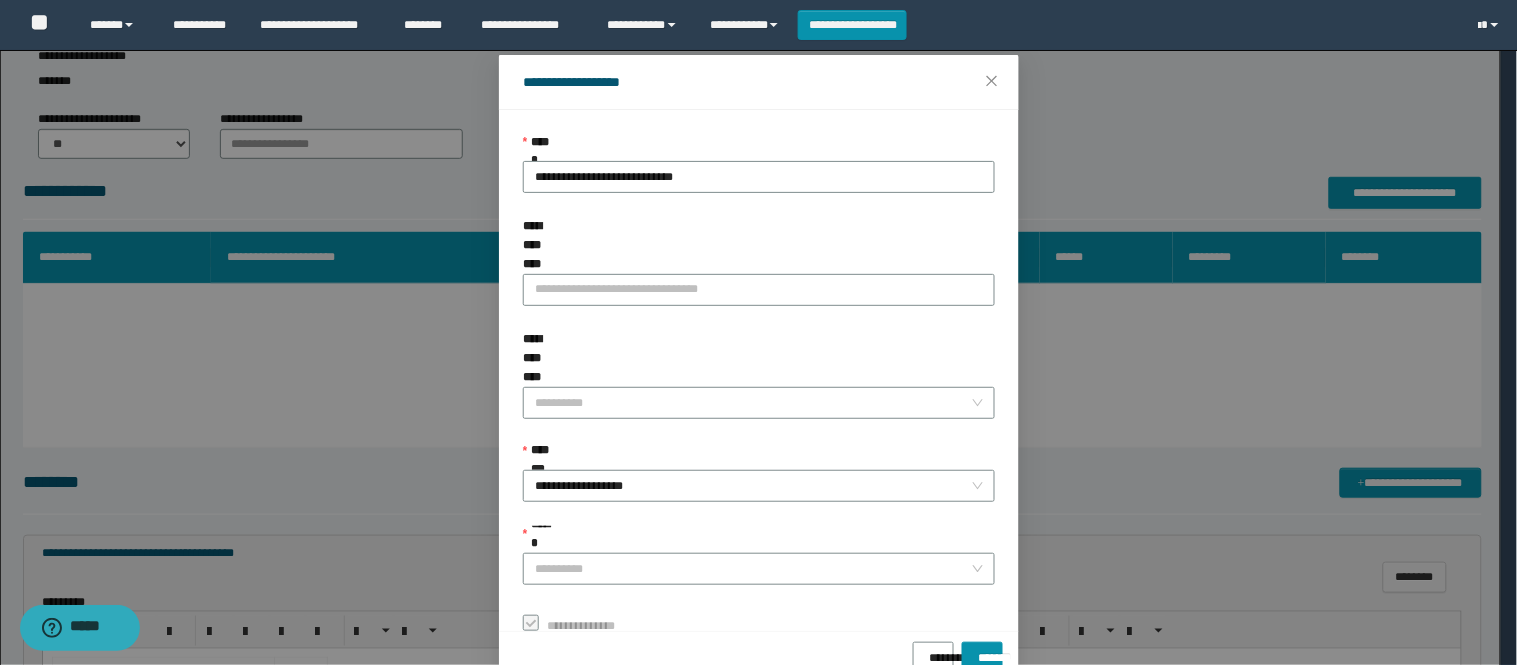 scroll, scrollTop: 87, scrollLeft: 0, axis: vertical 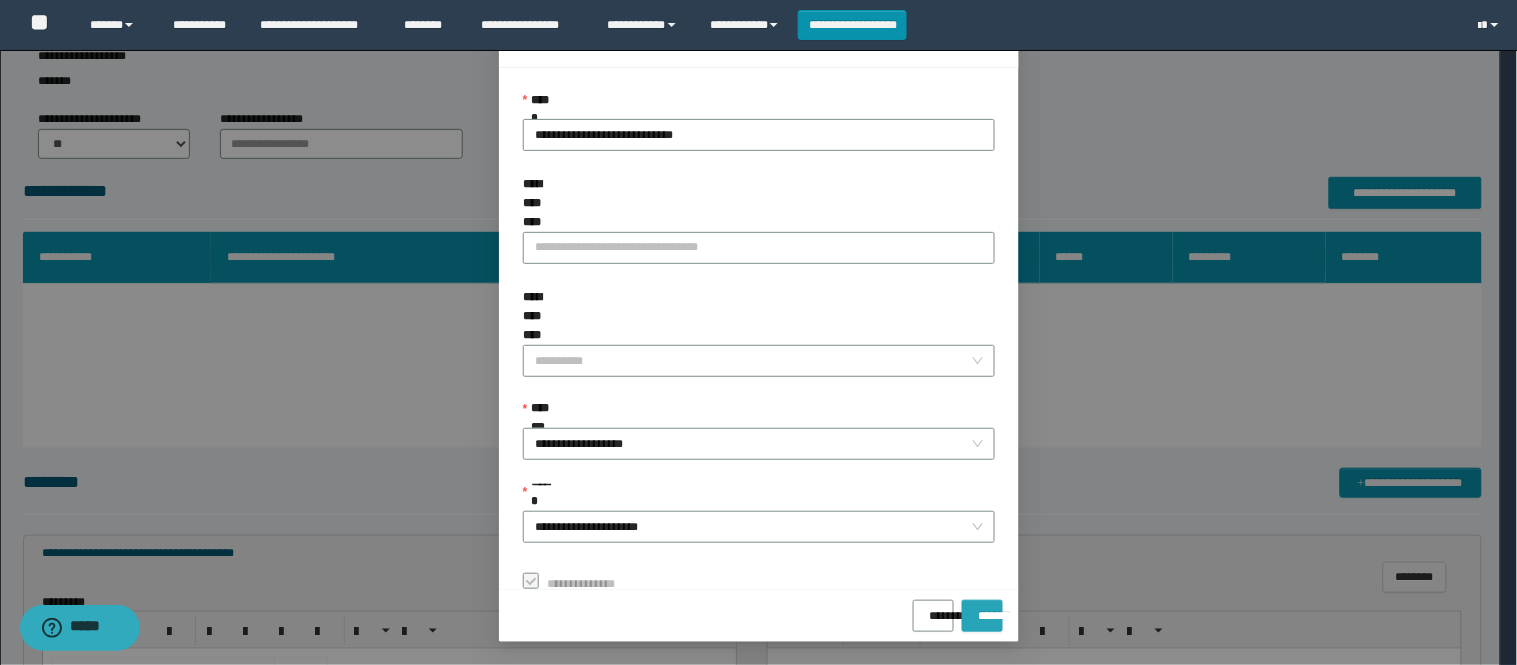 click on "*******" at bounding box center [982, 609] 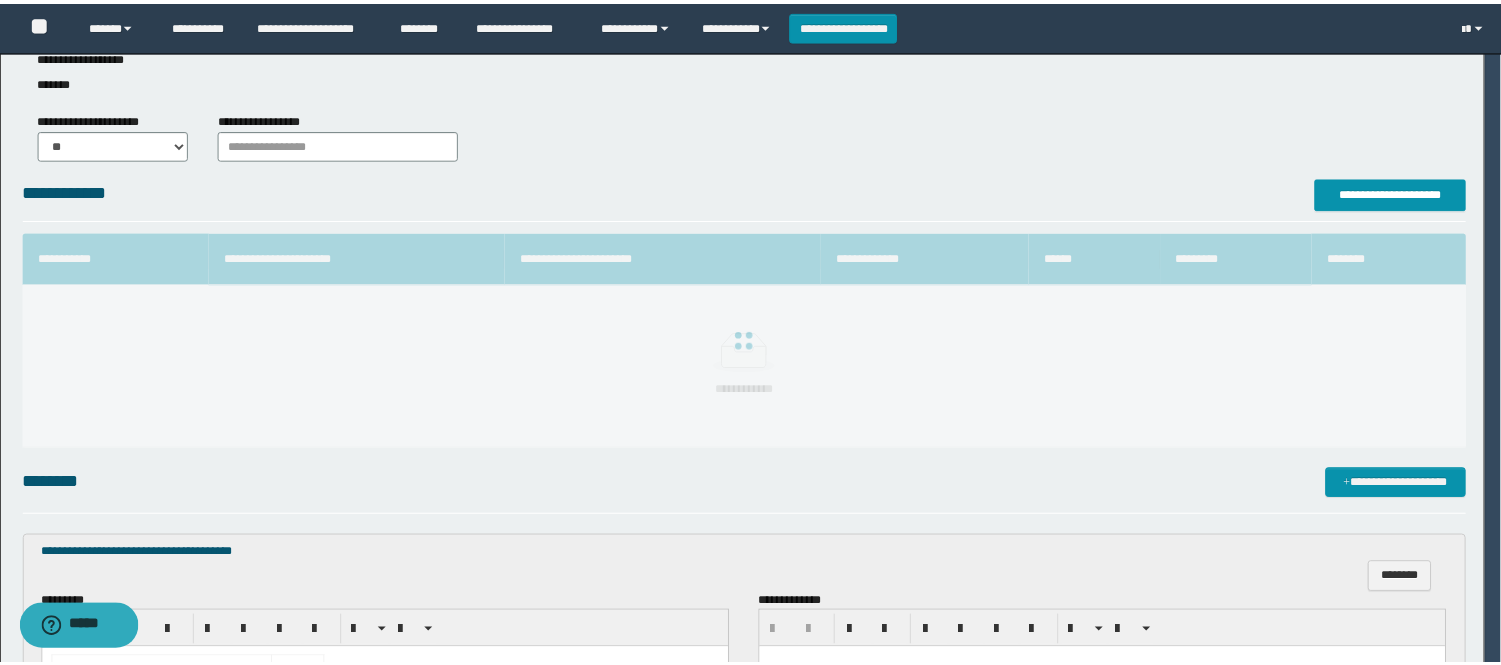 scroll, scrollTop: 41, scrollLeft: 0, axis: vertical 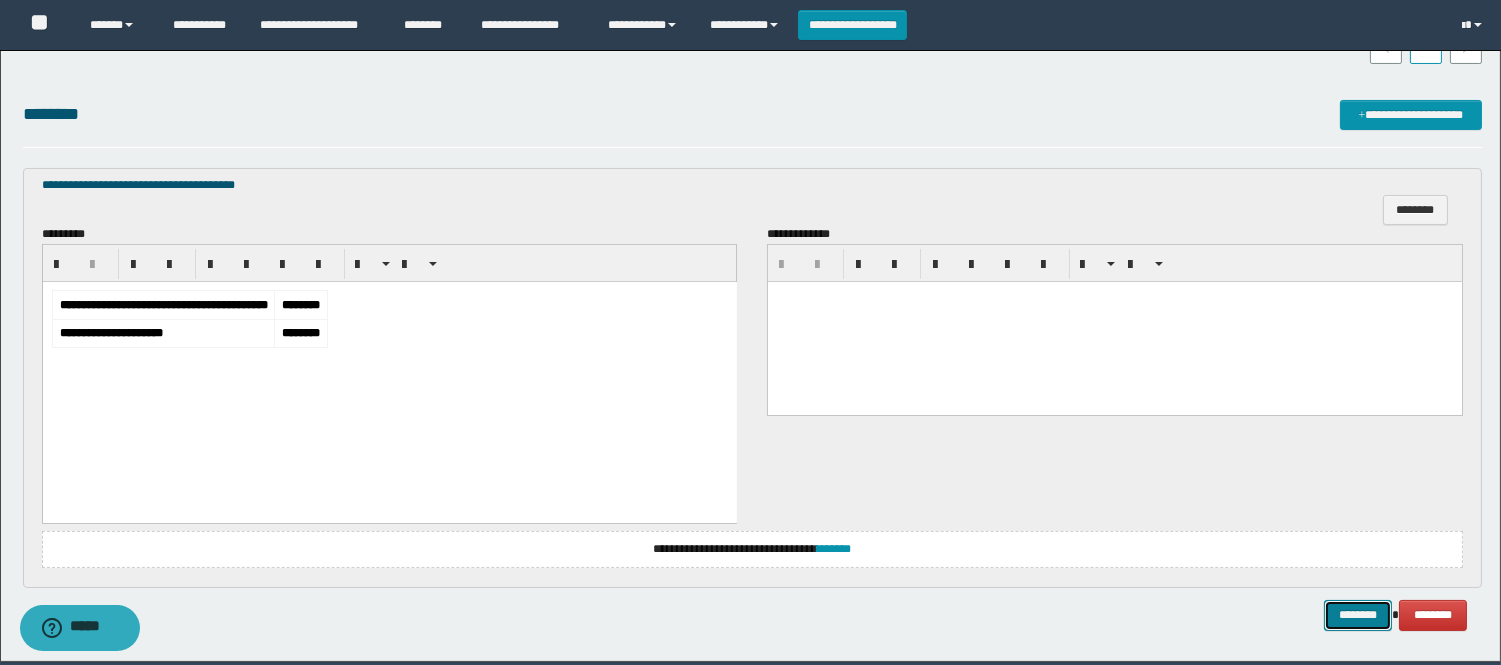 click on "********" at bounding box center (1358, 615) 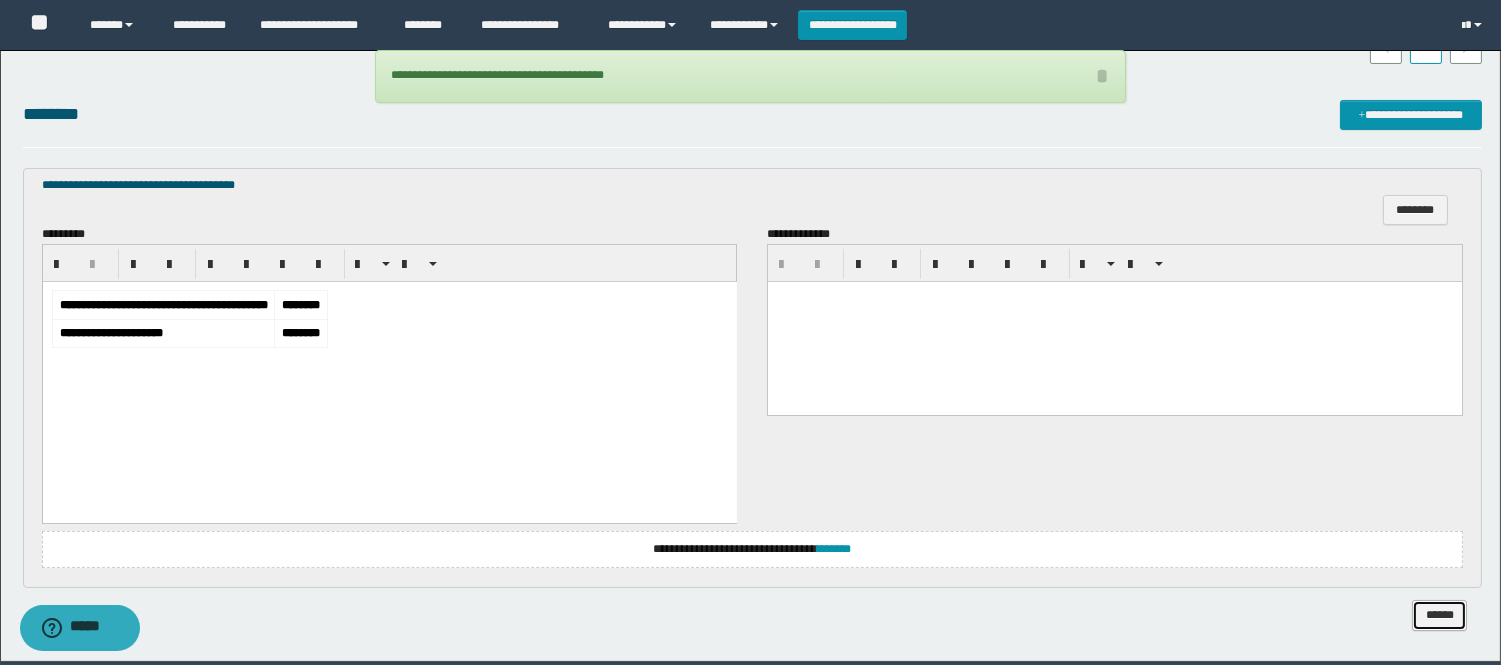 click on "******" at bounding box center [1439, 615] 